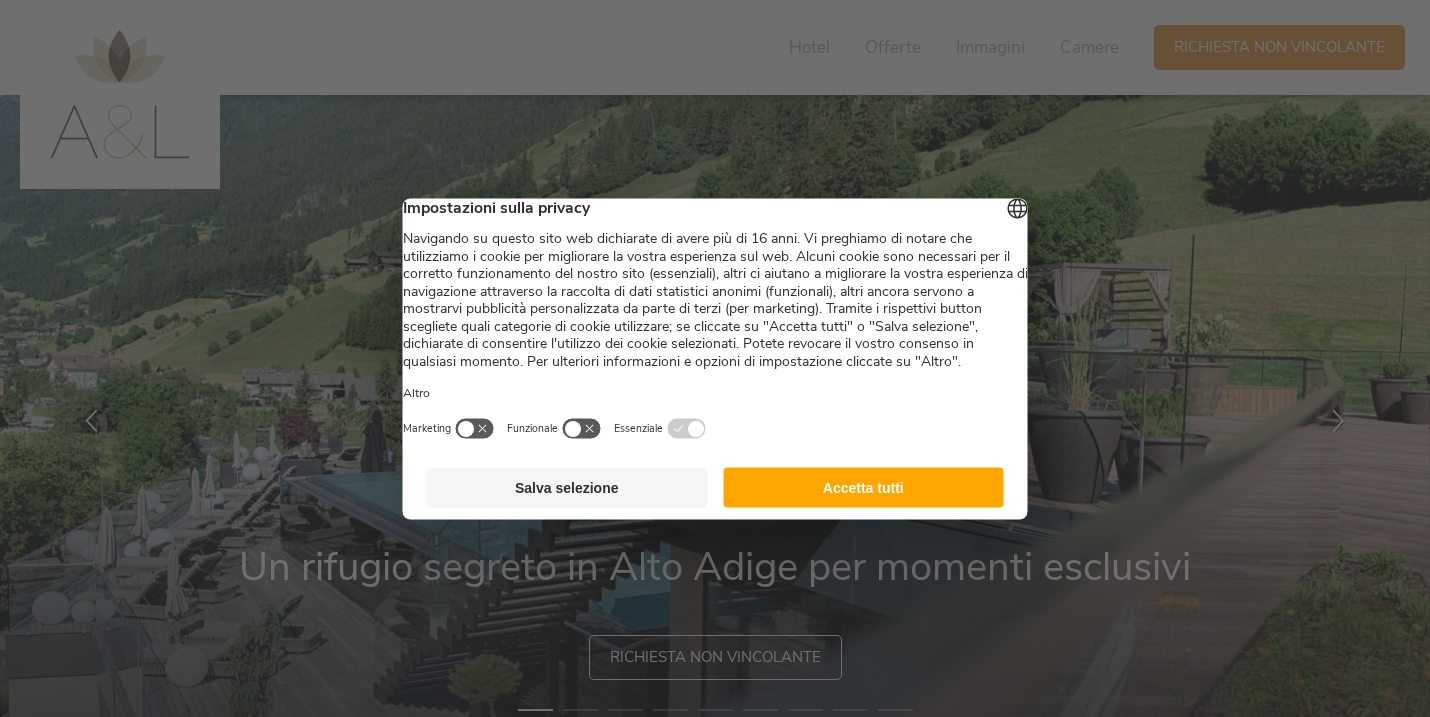 scroll, scrollTop: 0, scrollLeft: 0, axis: both 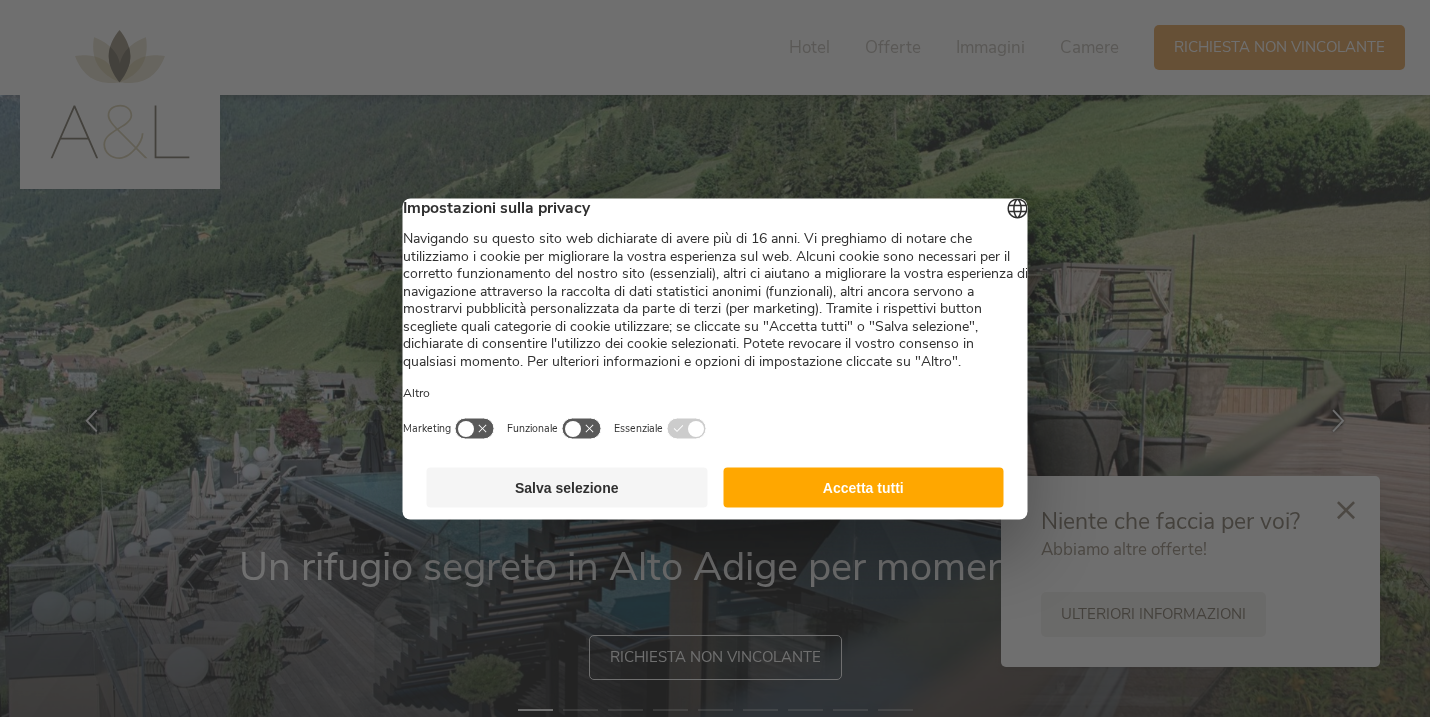 click on "Accetta tutti" at bounding box center (863, 487) 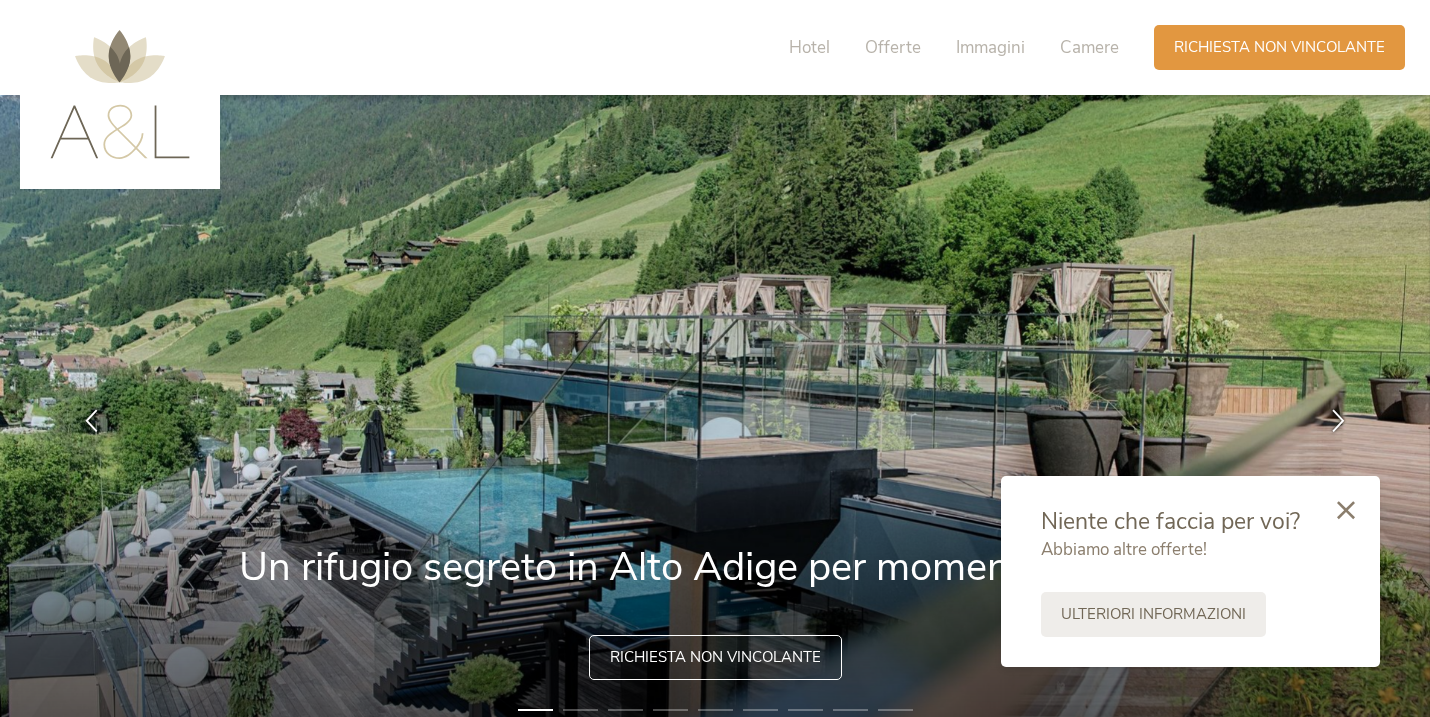 scroll, scrollTop: 0, scrollLeft: 0, axis: both 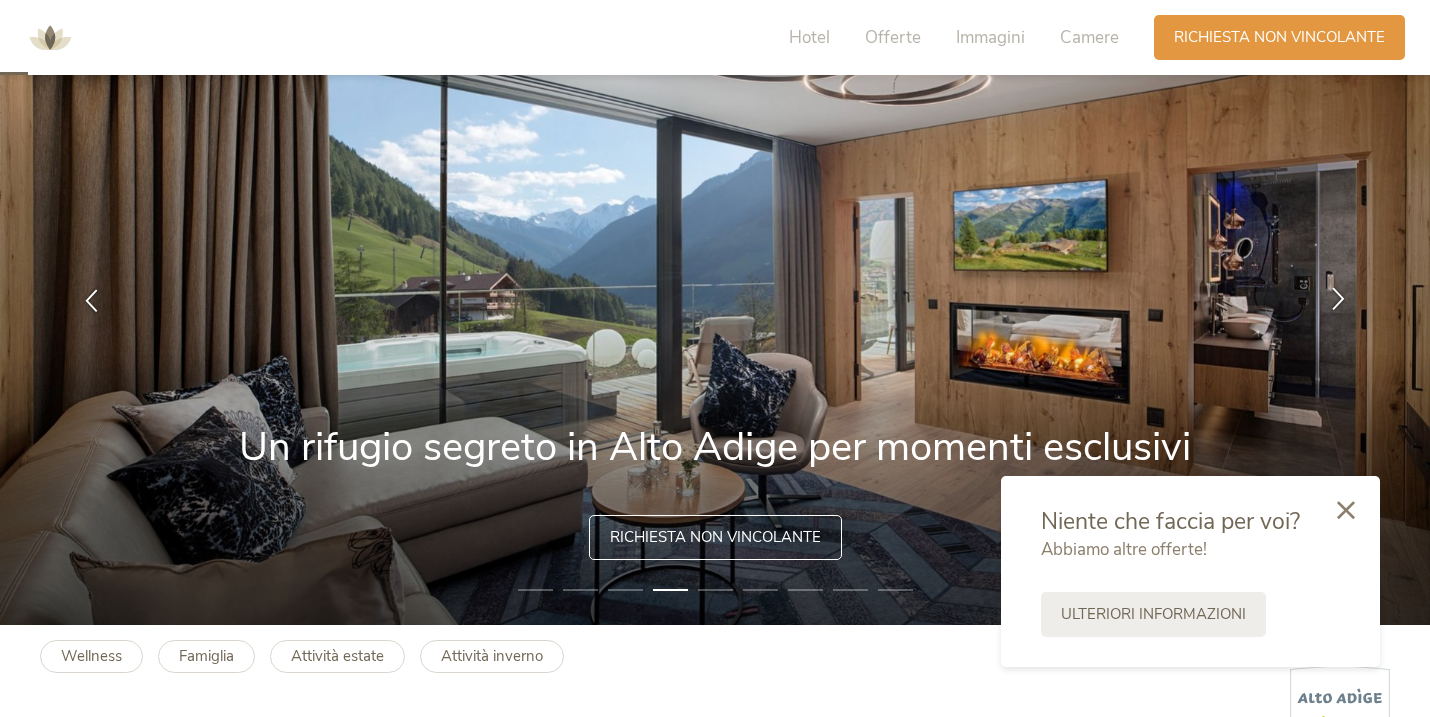 click at bounding box center [1338, 298] 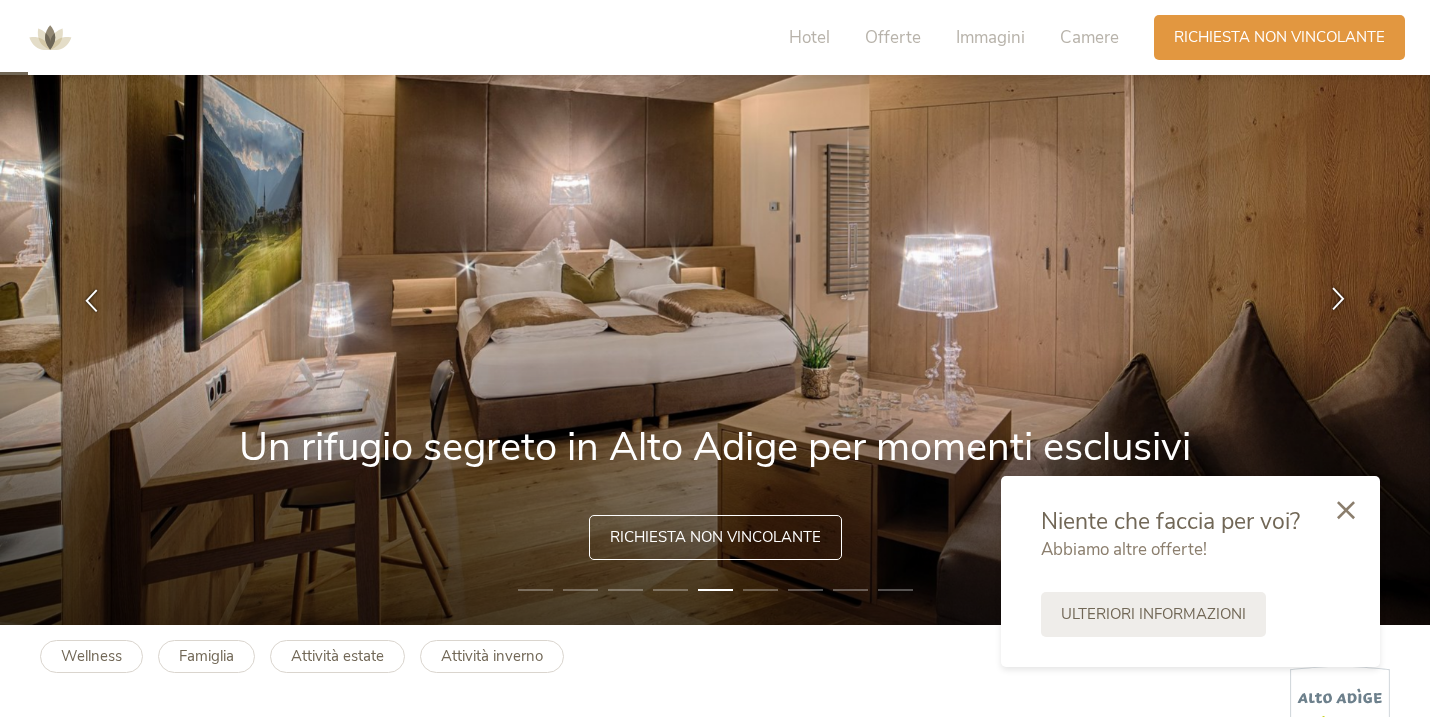 click at bounding box center [1338, 298] 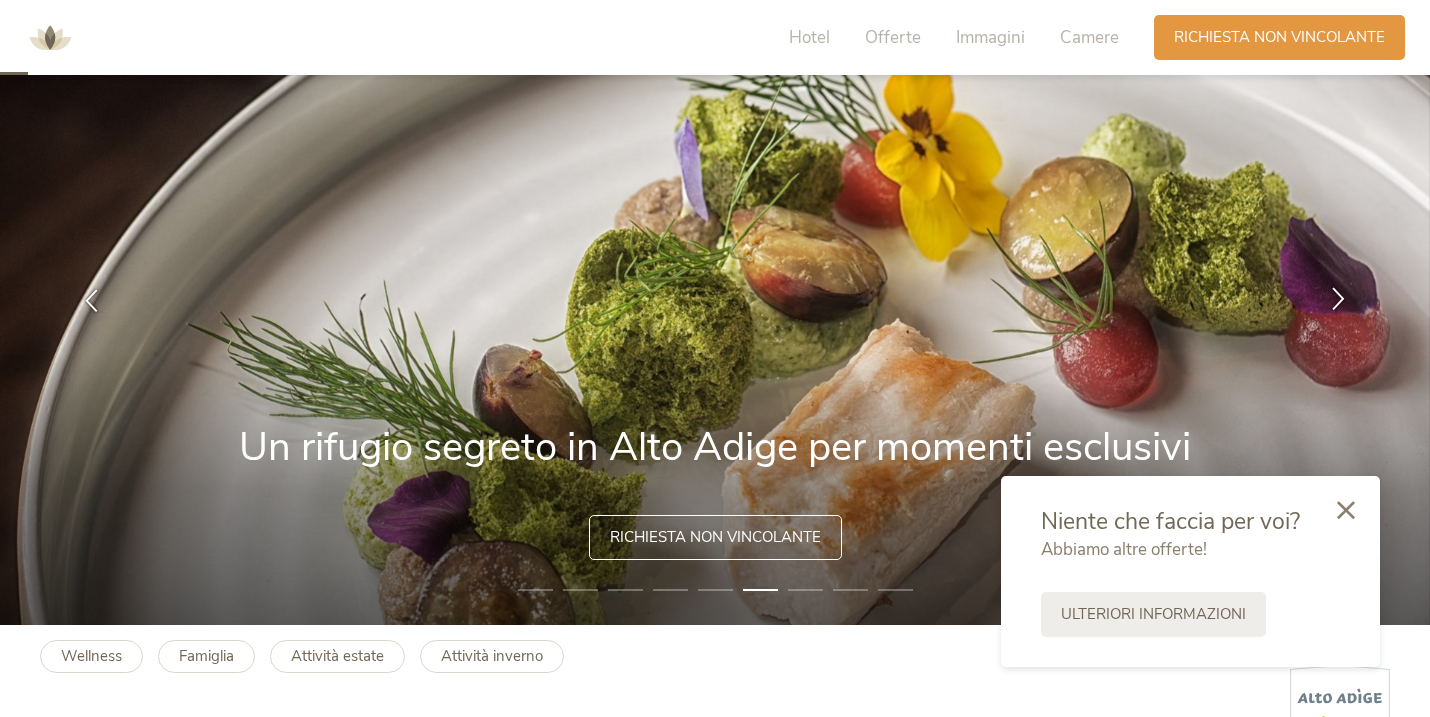 click at bounding box center (1338, 298) 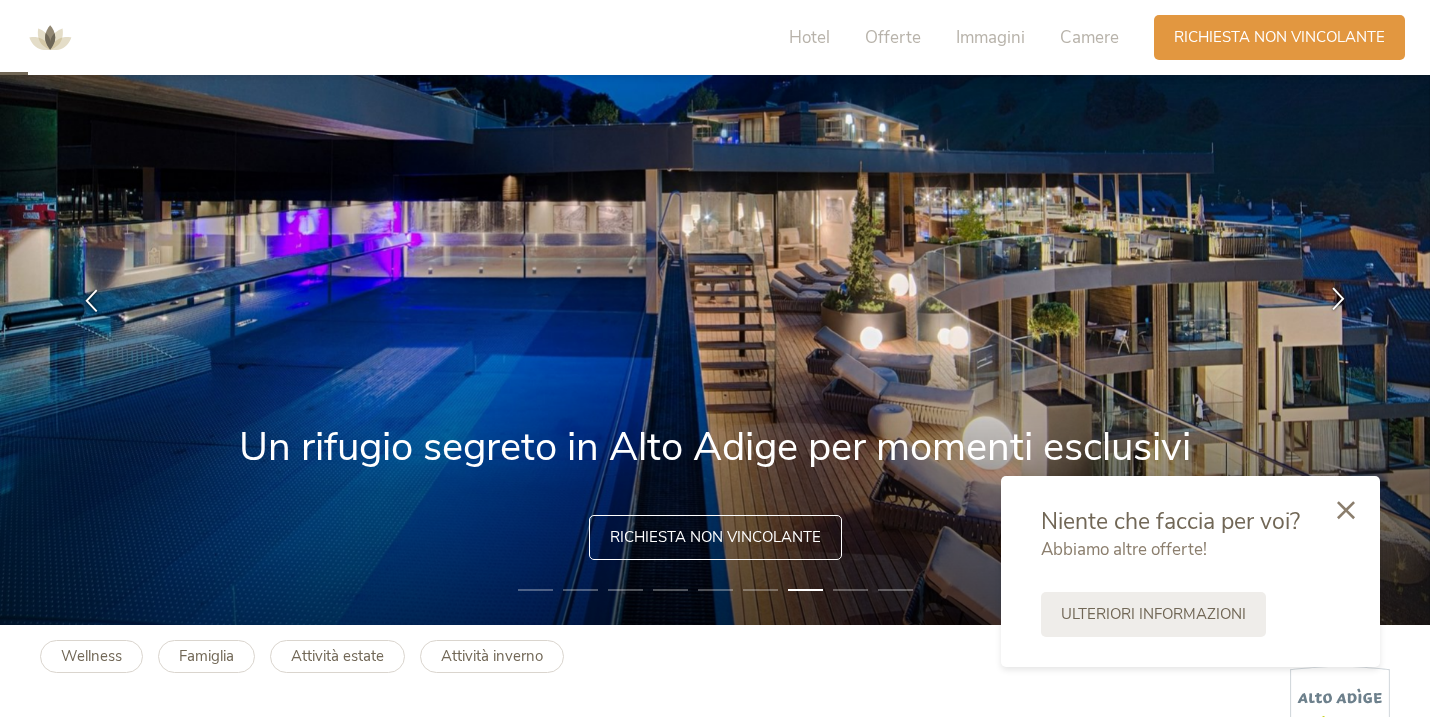 click at bounding box center [1338, 298] 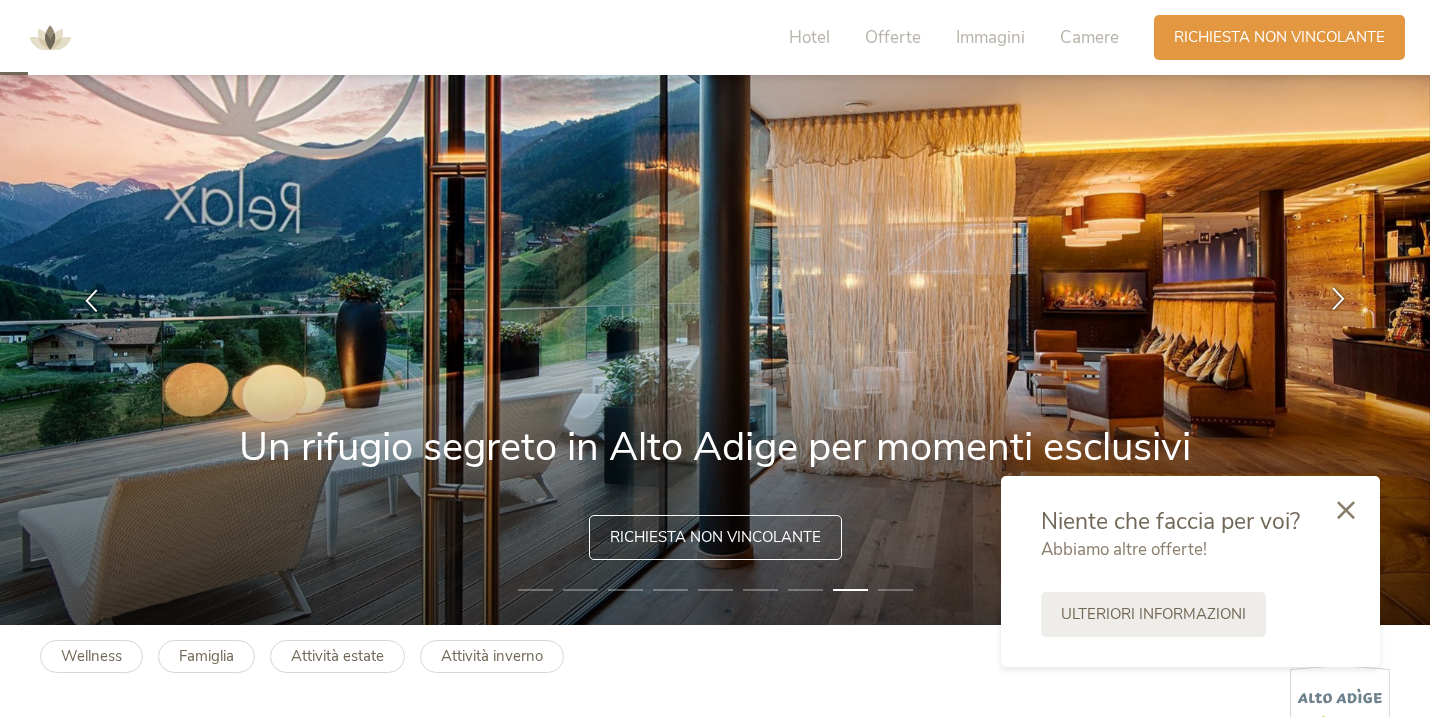 click at bounding box center (1338, 298) 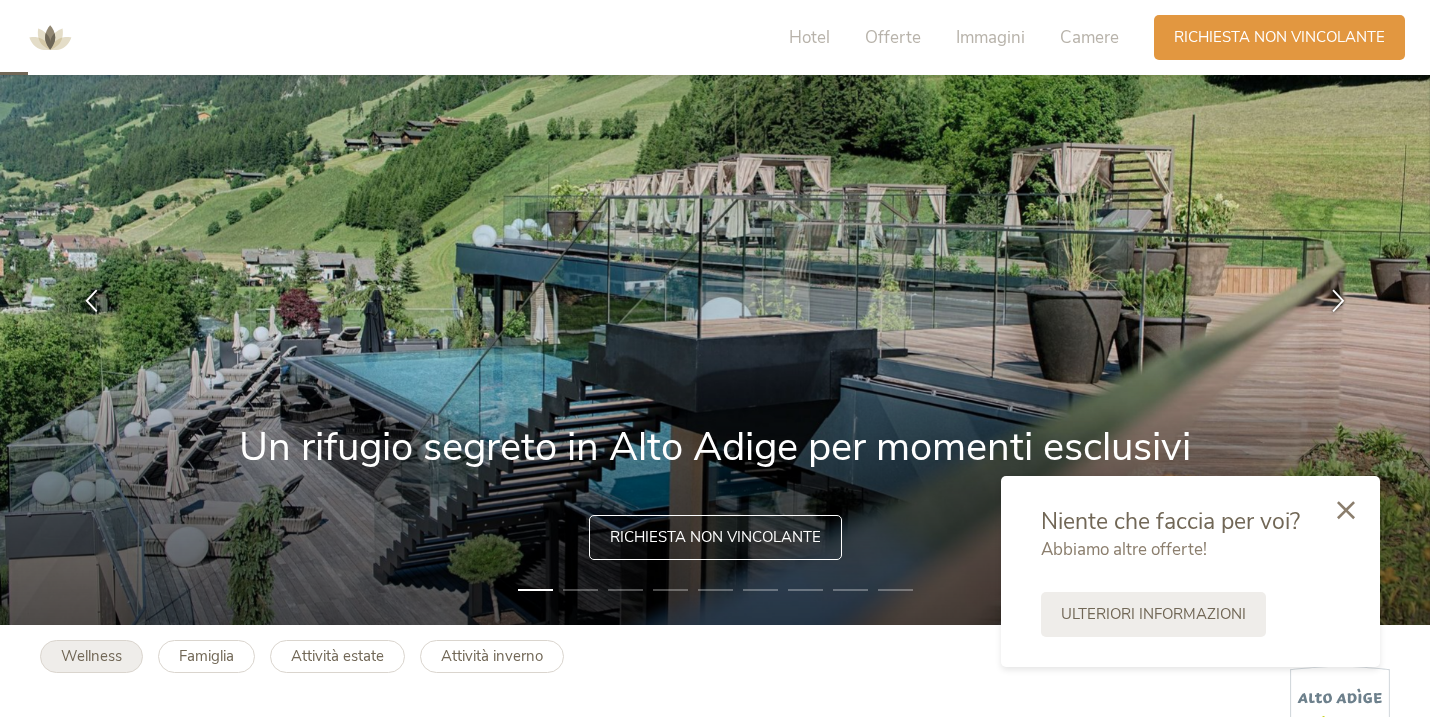 click on "Wellness" at bounding box center (91, 656) 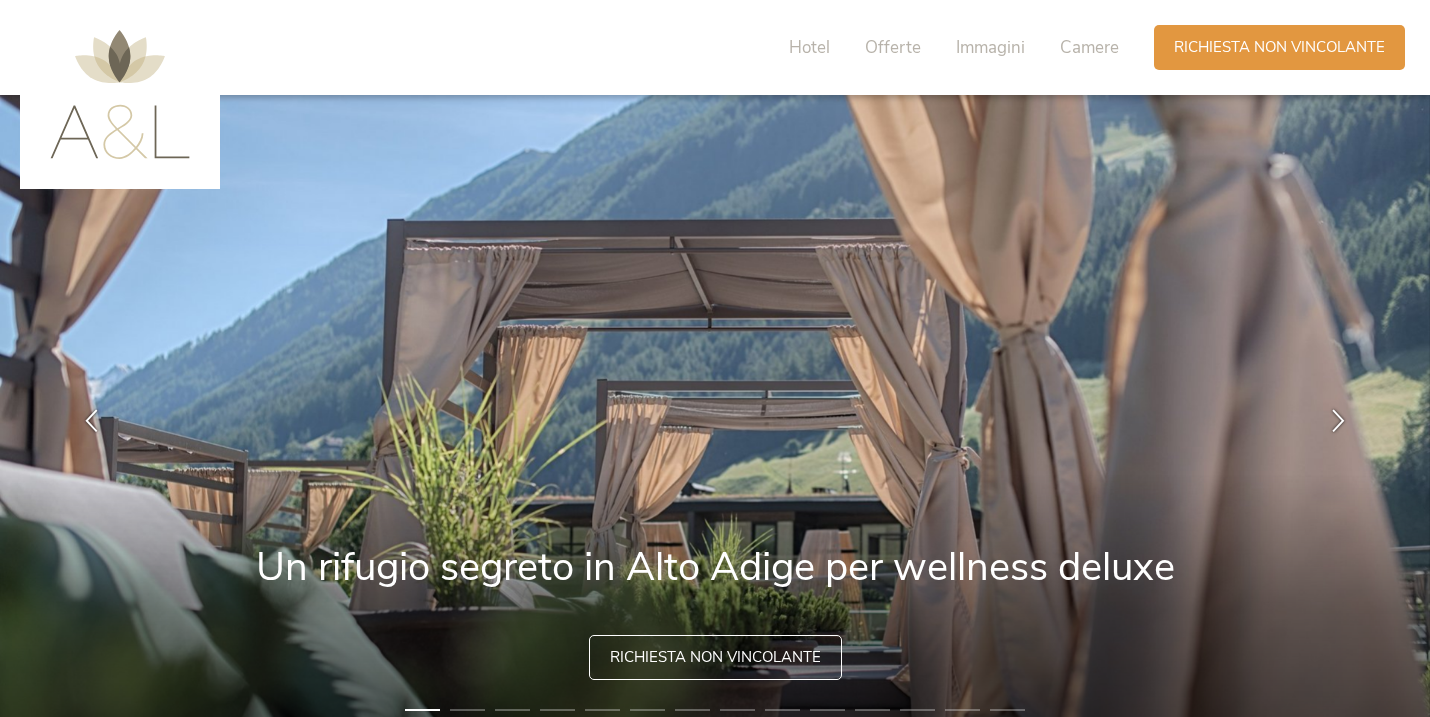 scroll, scrollTop: 0, scrollLeft: 0, axis: both 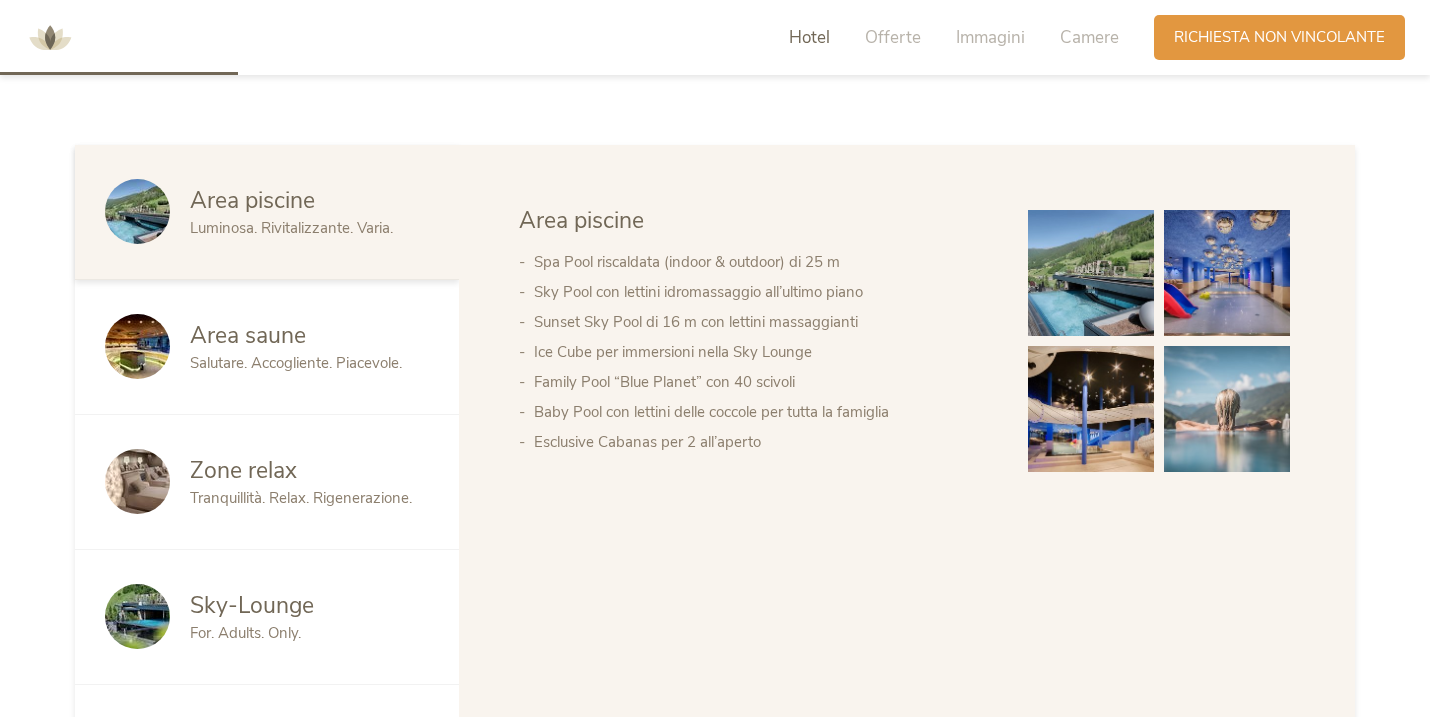 click at bounding box center (1227, 273) 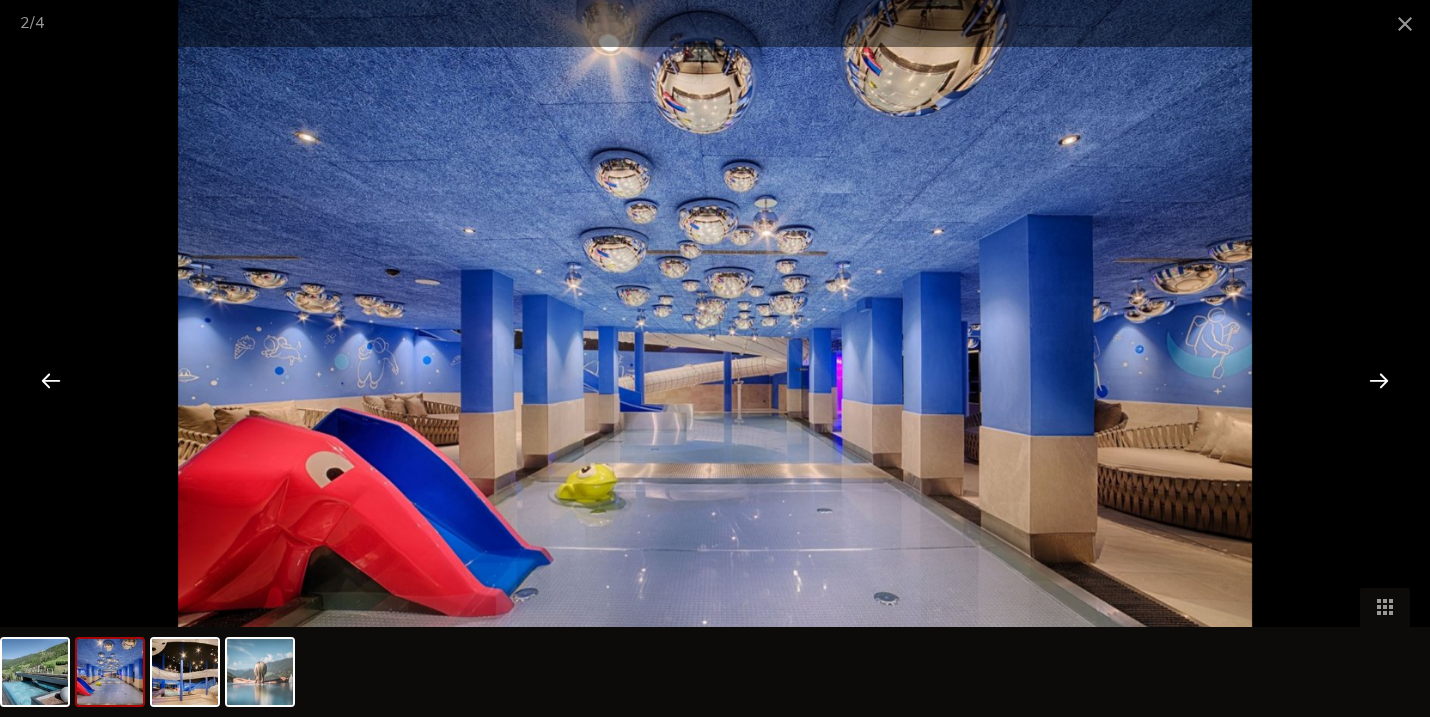 click at bounding box center (51, 380) 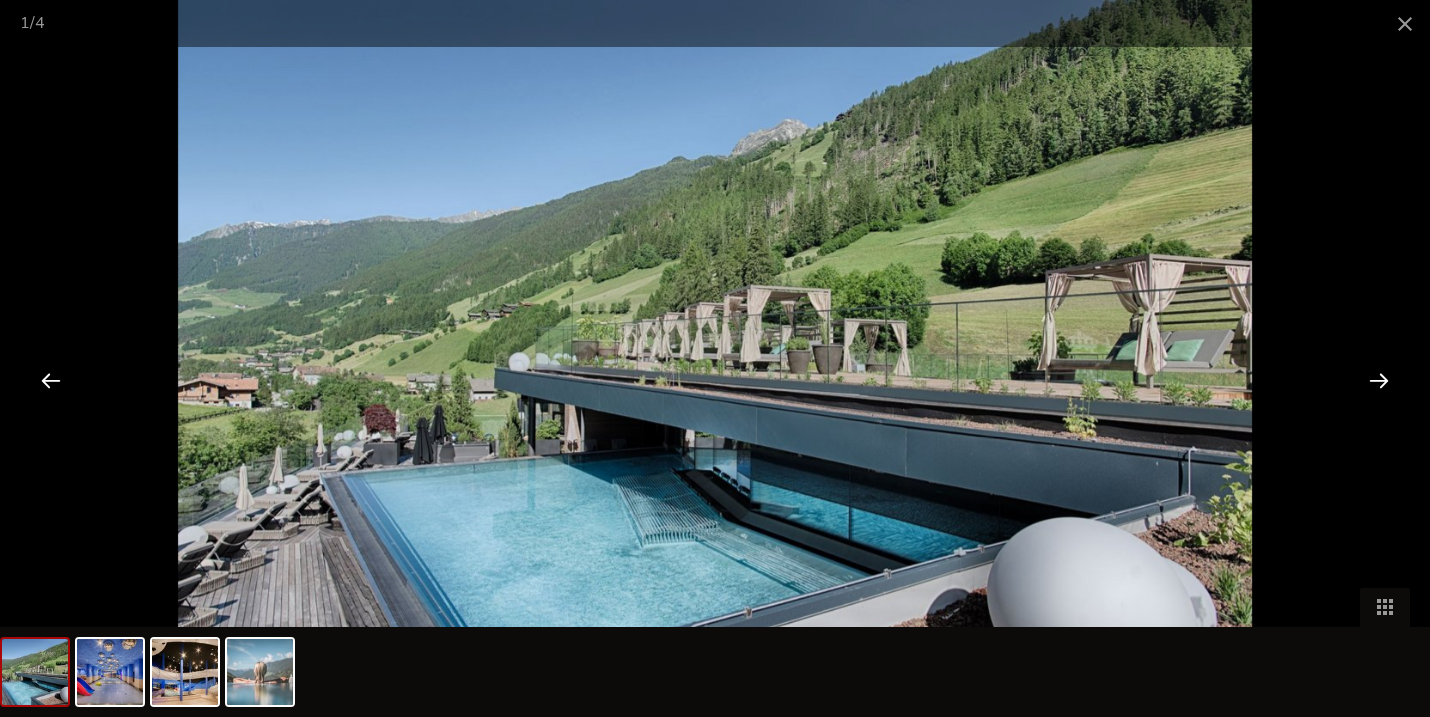 click at bounding box center [51, 380] 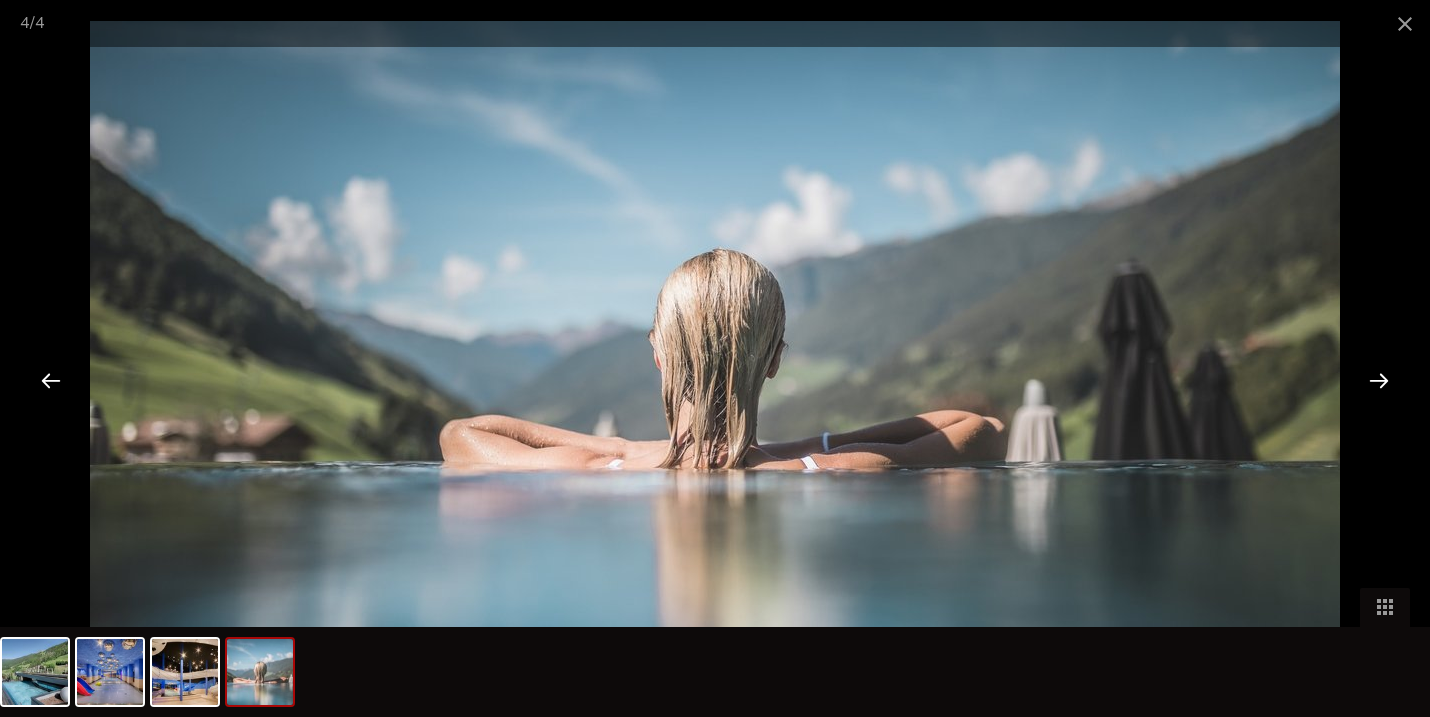 click at bounding box center [51, 380] 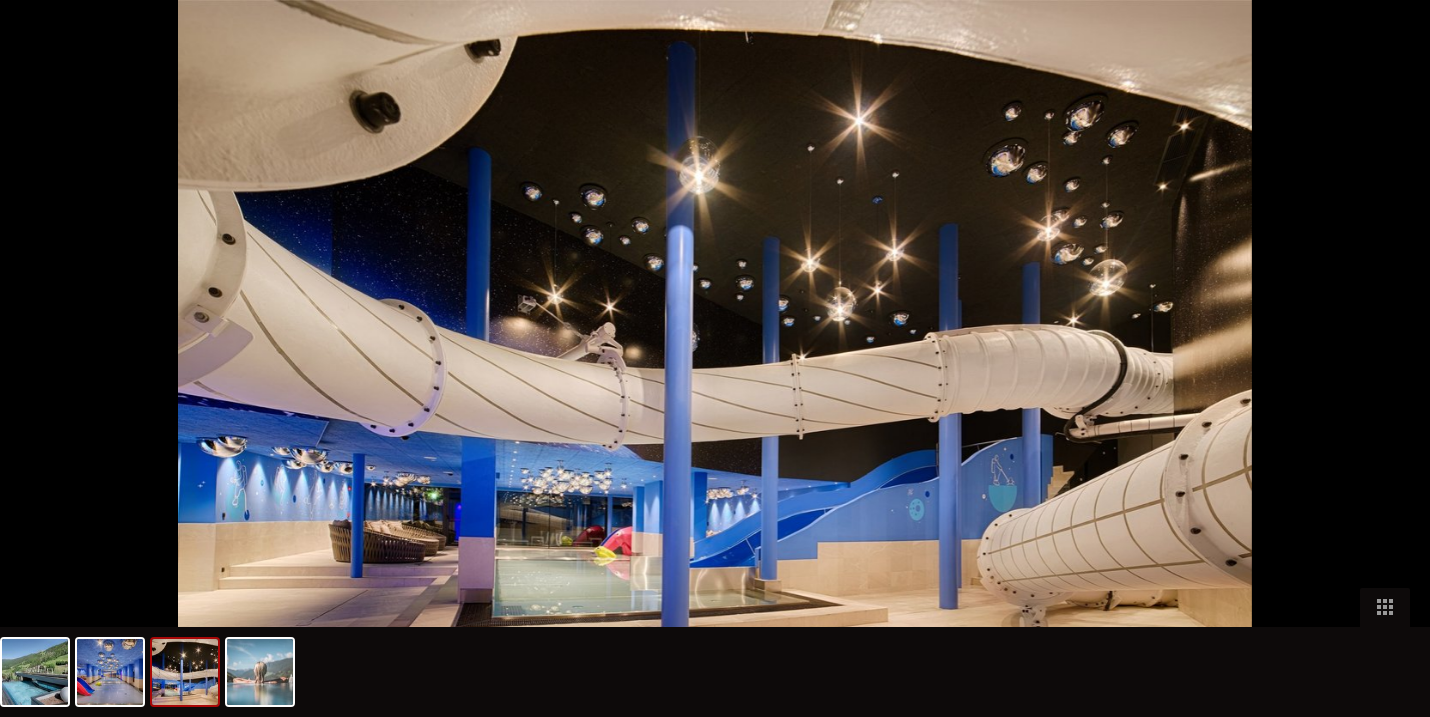 click at bounding box center [41, 380] 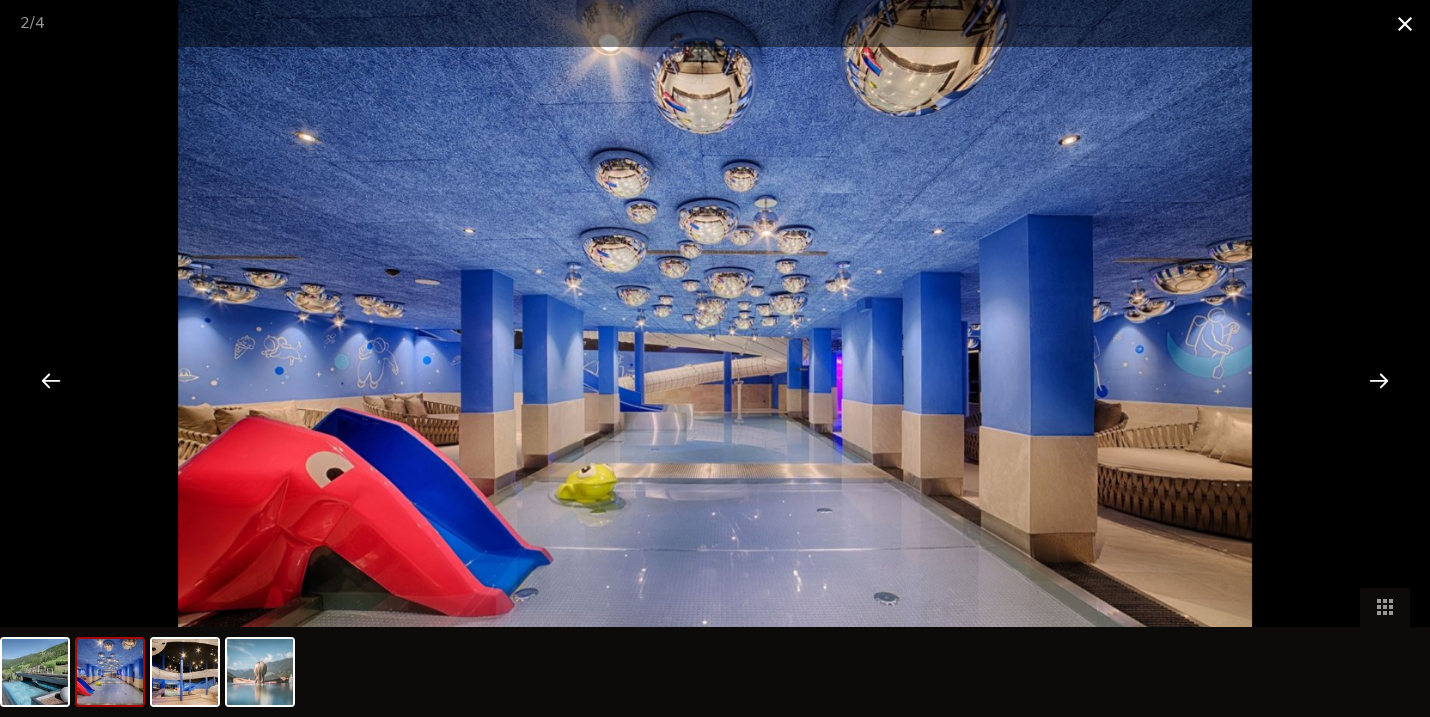 click at bounding box center [1405, 23] 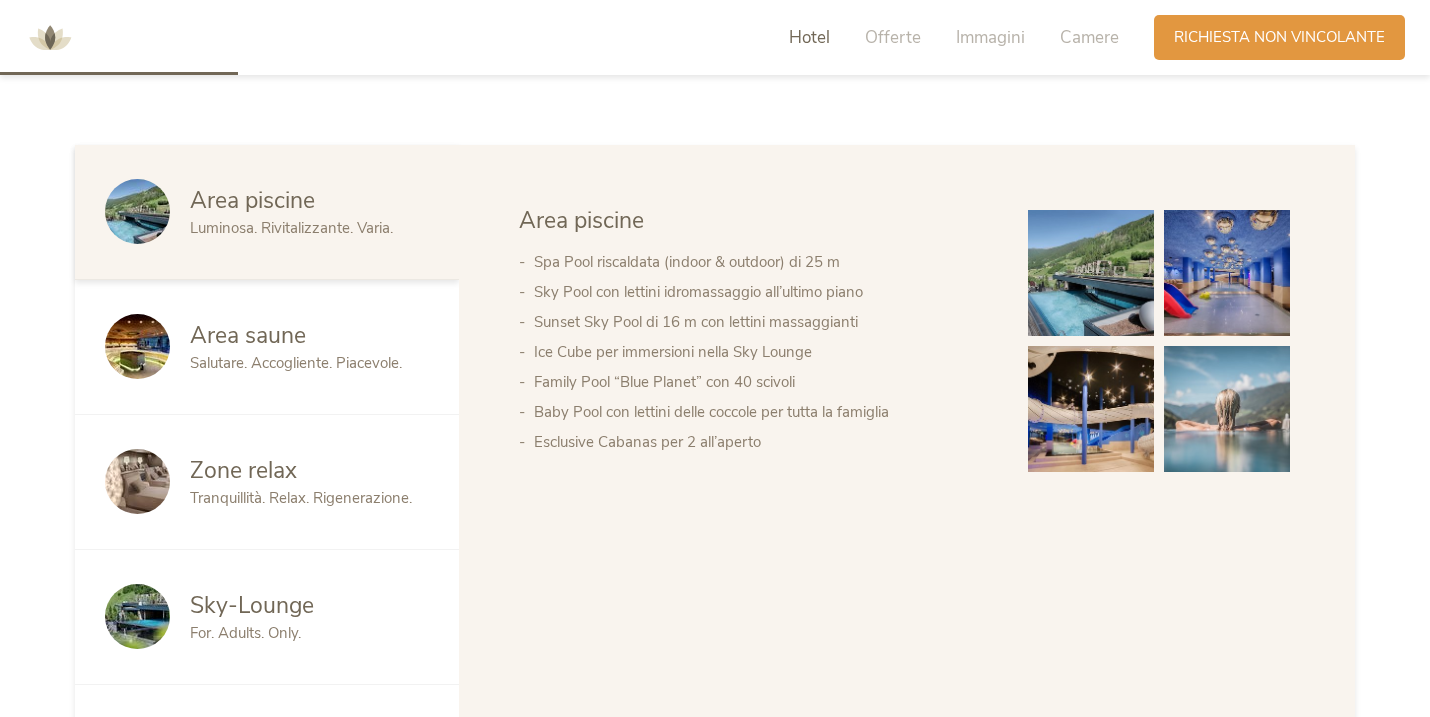 click on "Area saune" at bounding box center (248, 335) 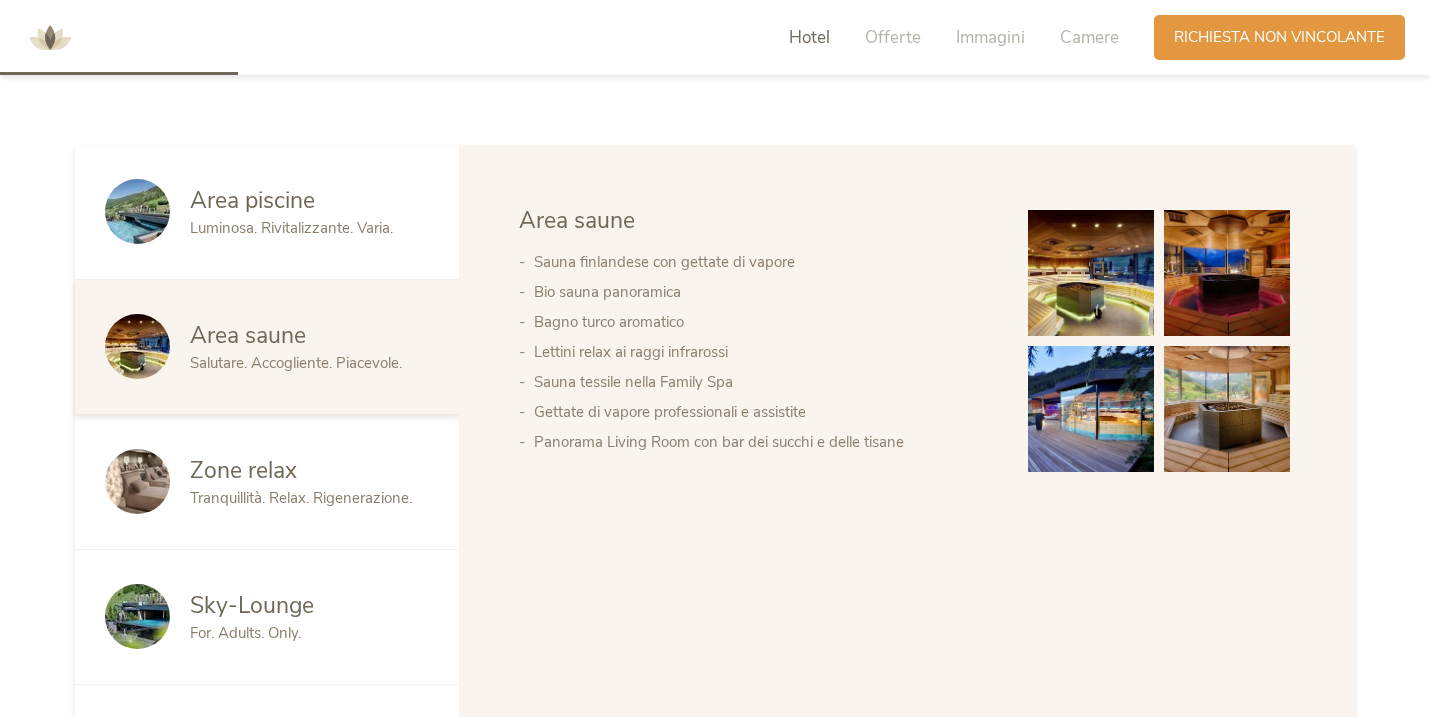 click at bounding box center (1091, 273) 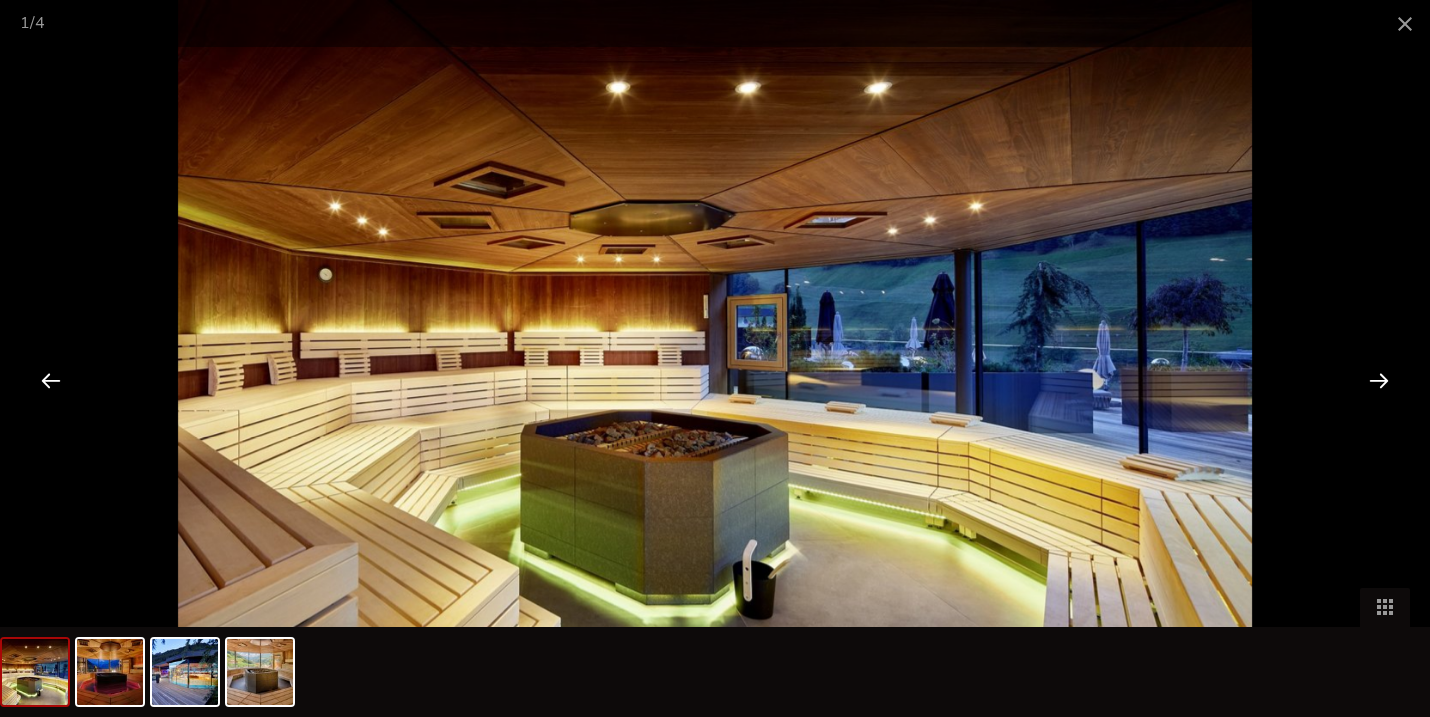 click at bounding box center [1379, 380] 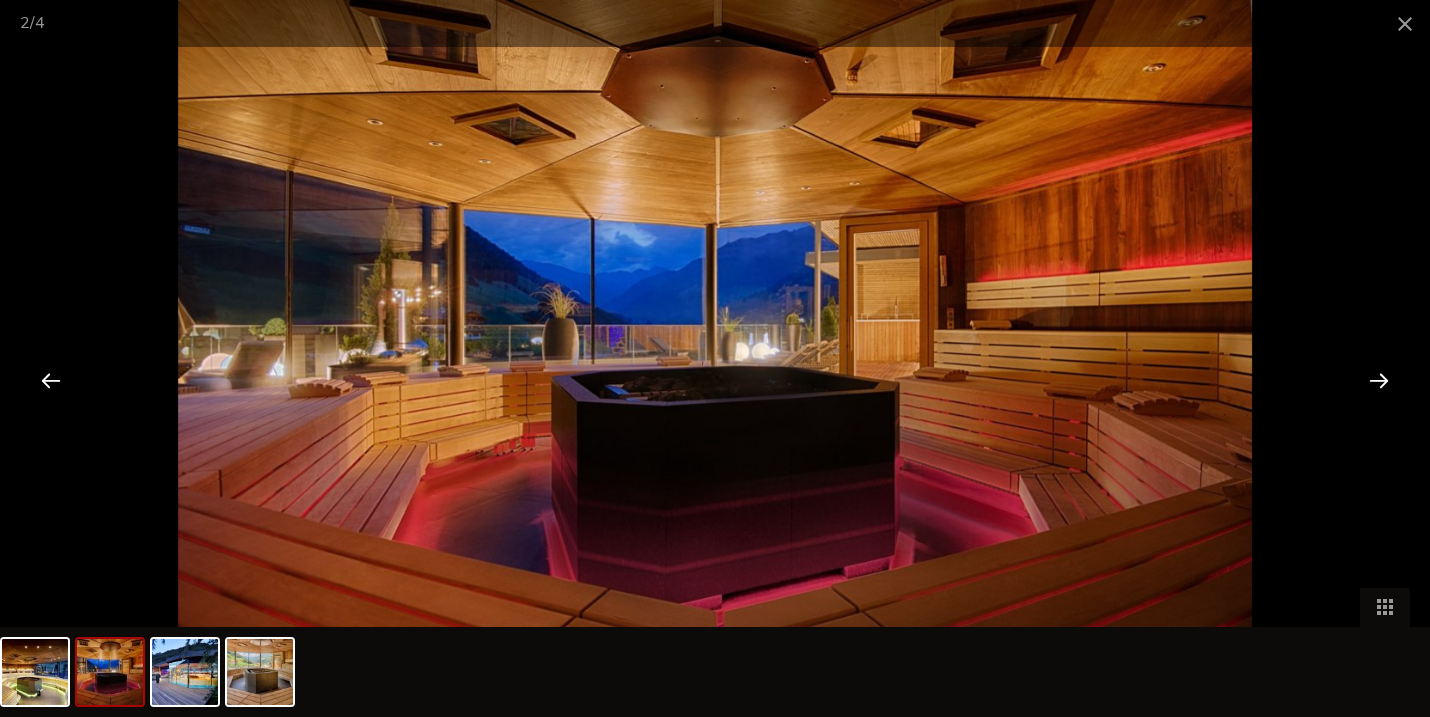 click at bounding box center (1379, 380) 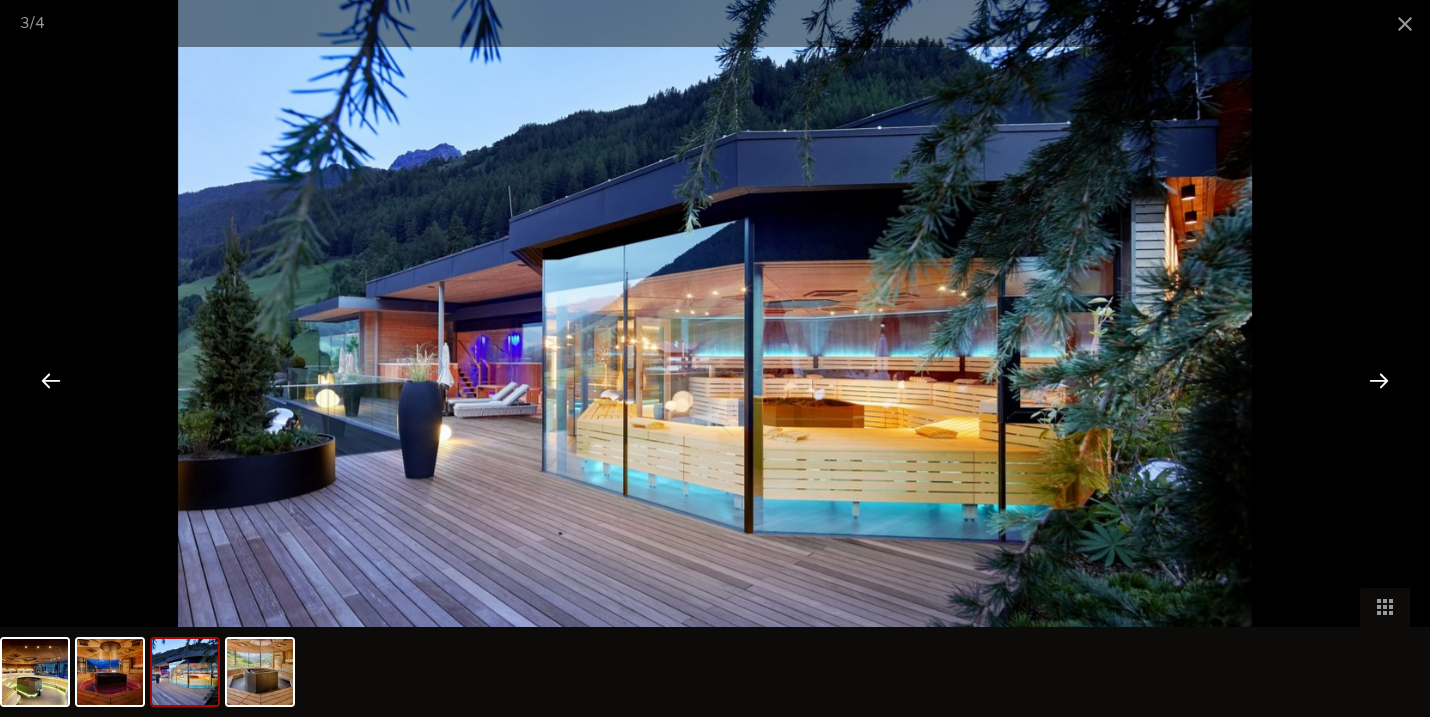 click at bounding box center (1379, 380) 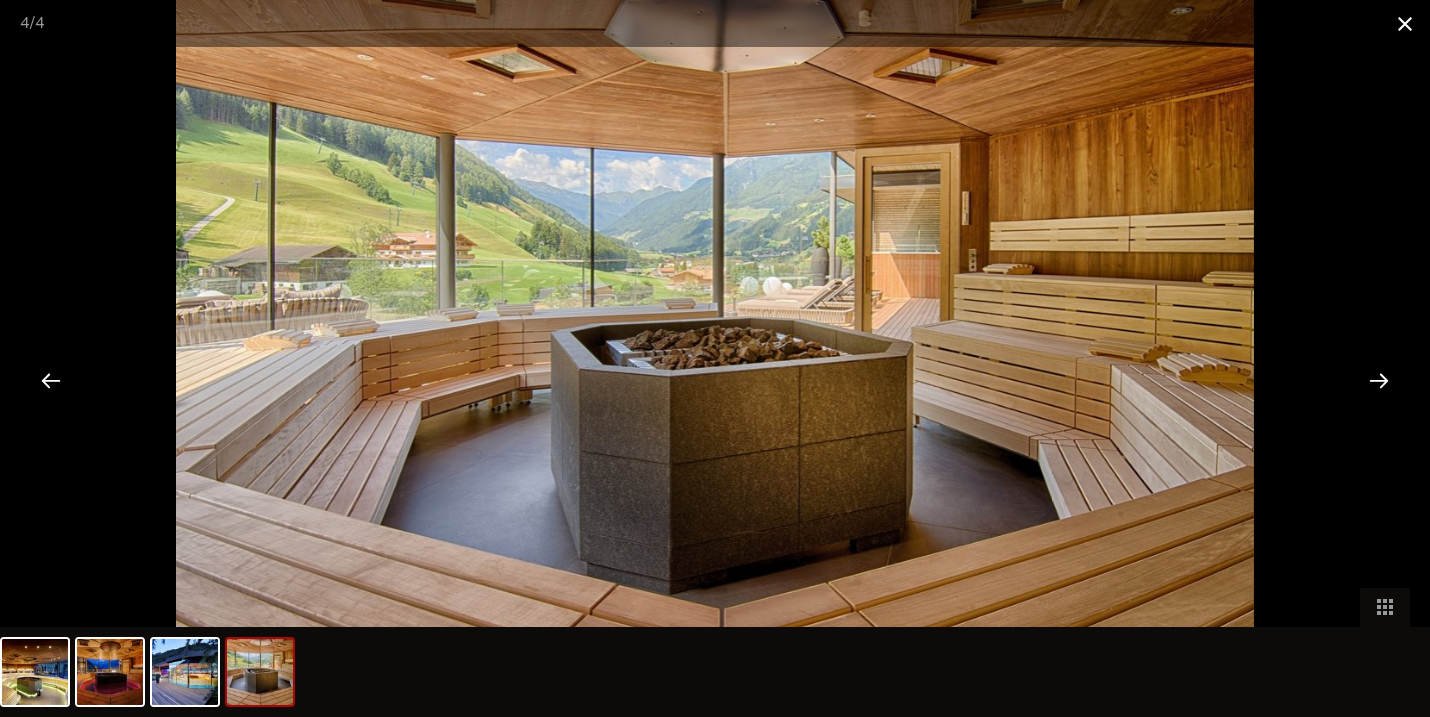 click at bounding box center (1405, 23) 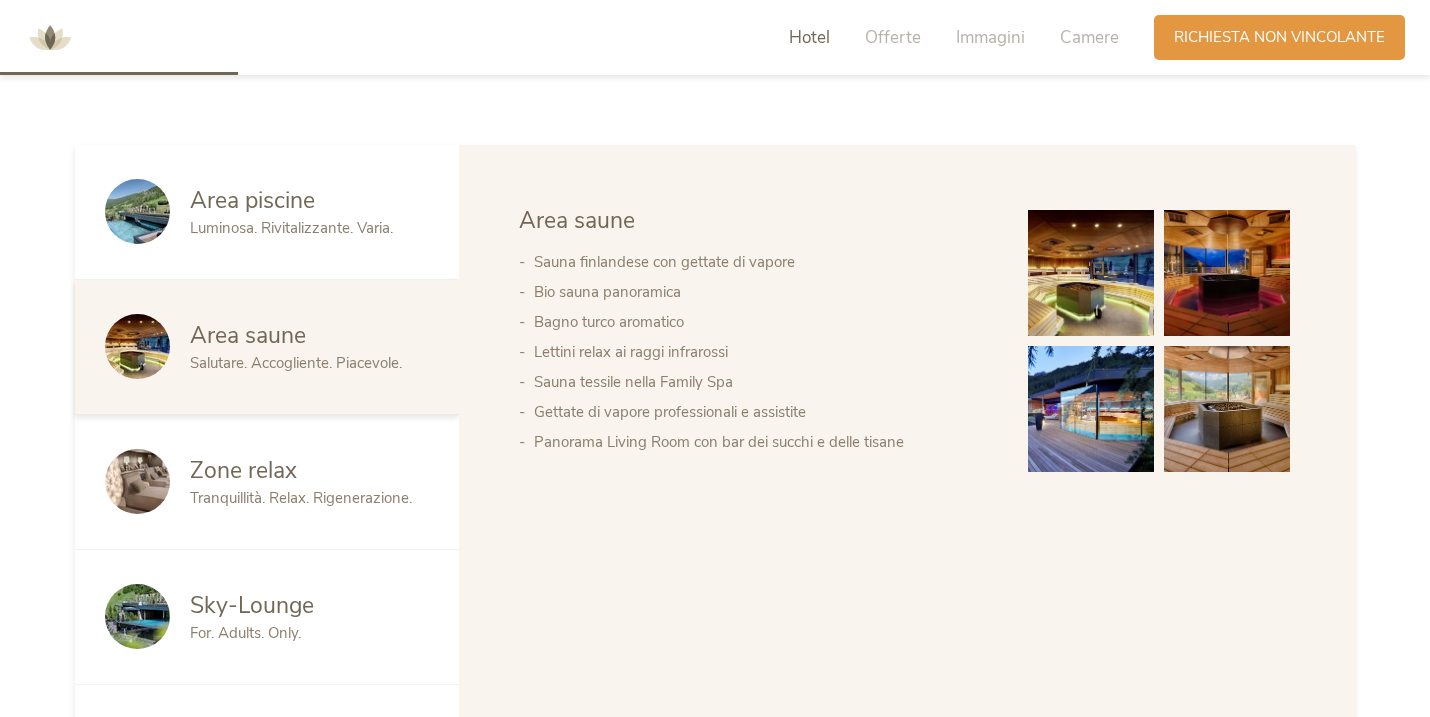 click on "Tranquillità. Relax. Rigenerazione." at bounding box center (301, 498) 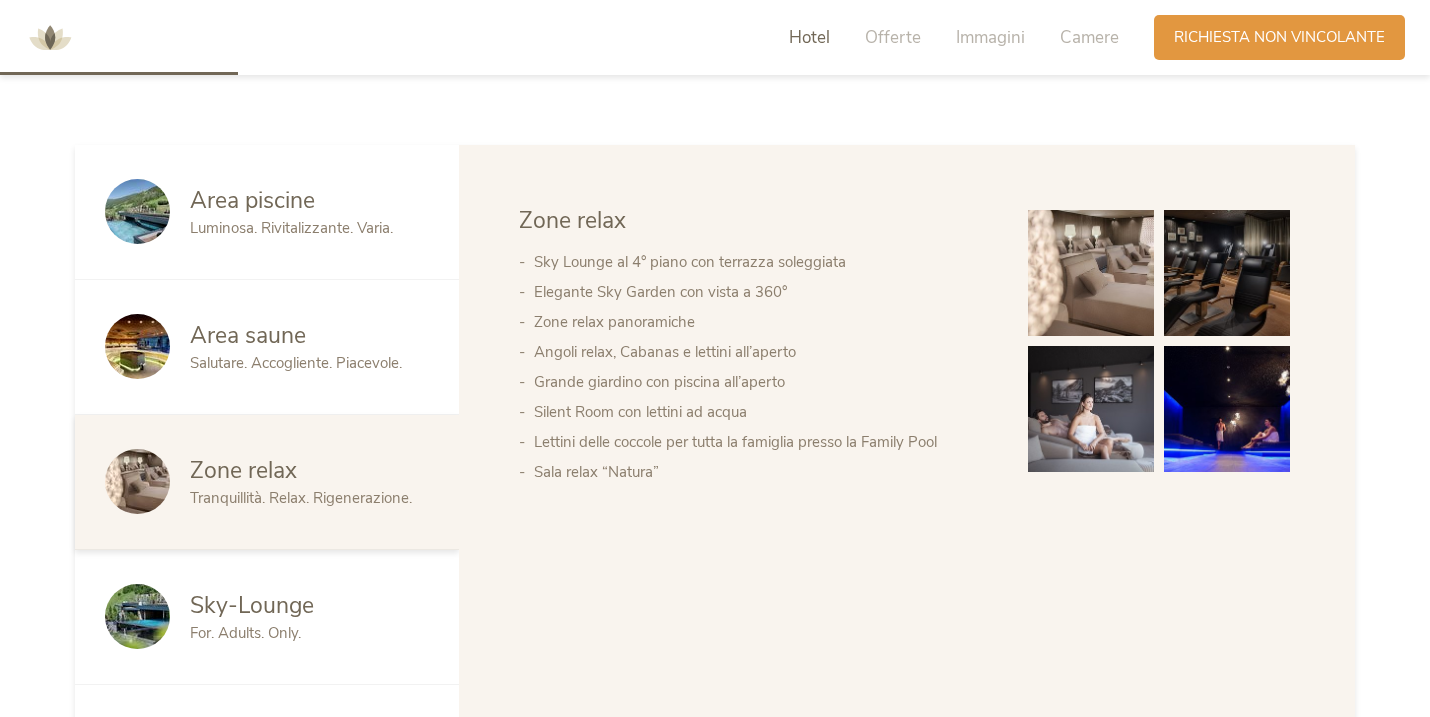 click at bounding box center (1091, 273) 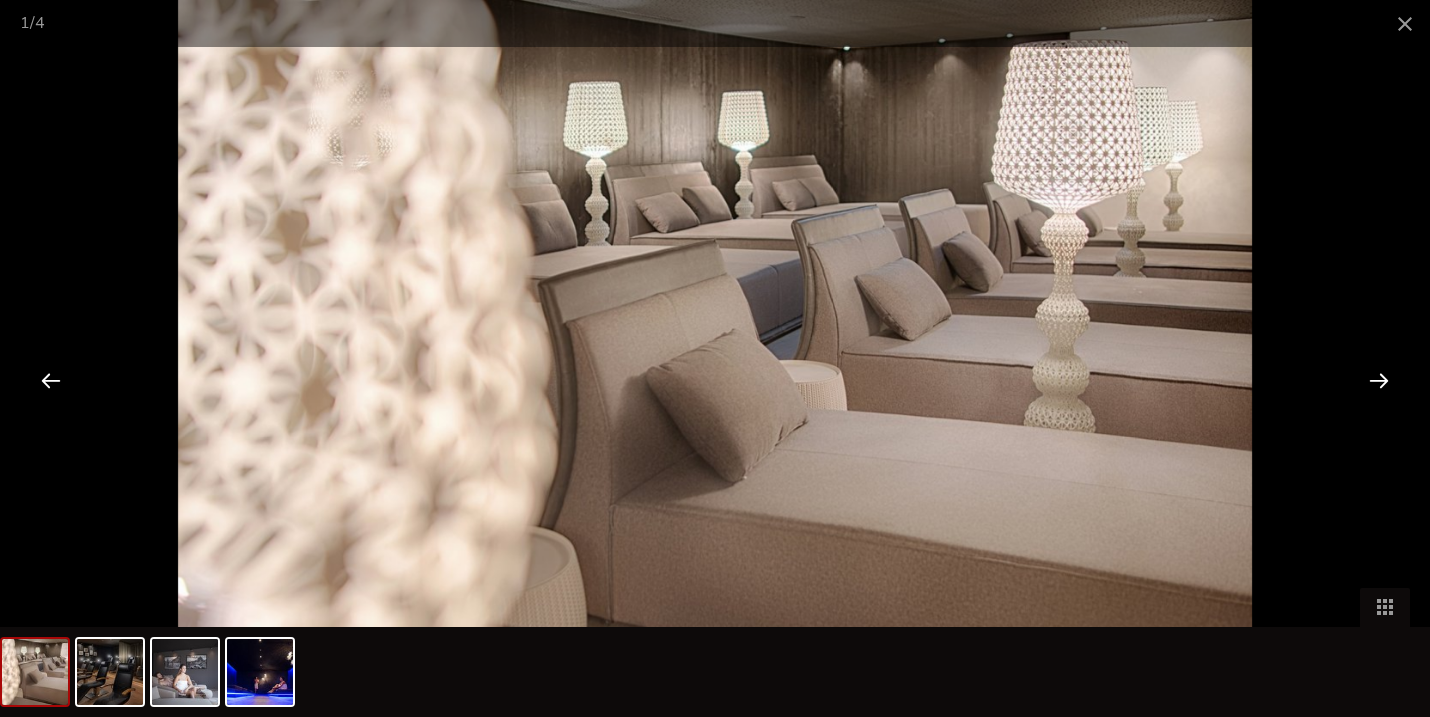 click at bounding box center [1379, 380] 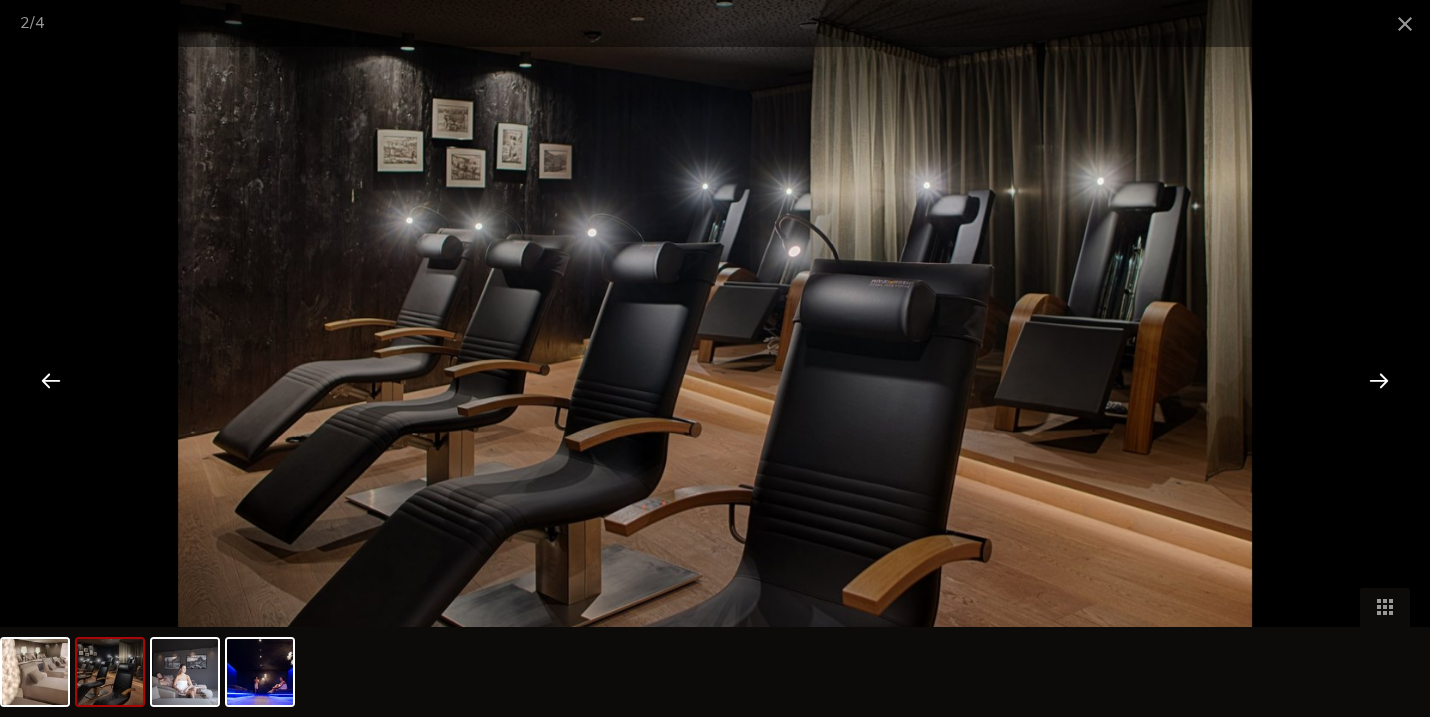 click at bounding box center (1379, 380) 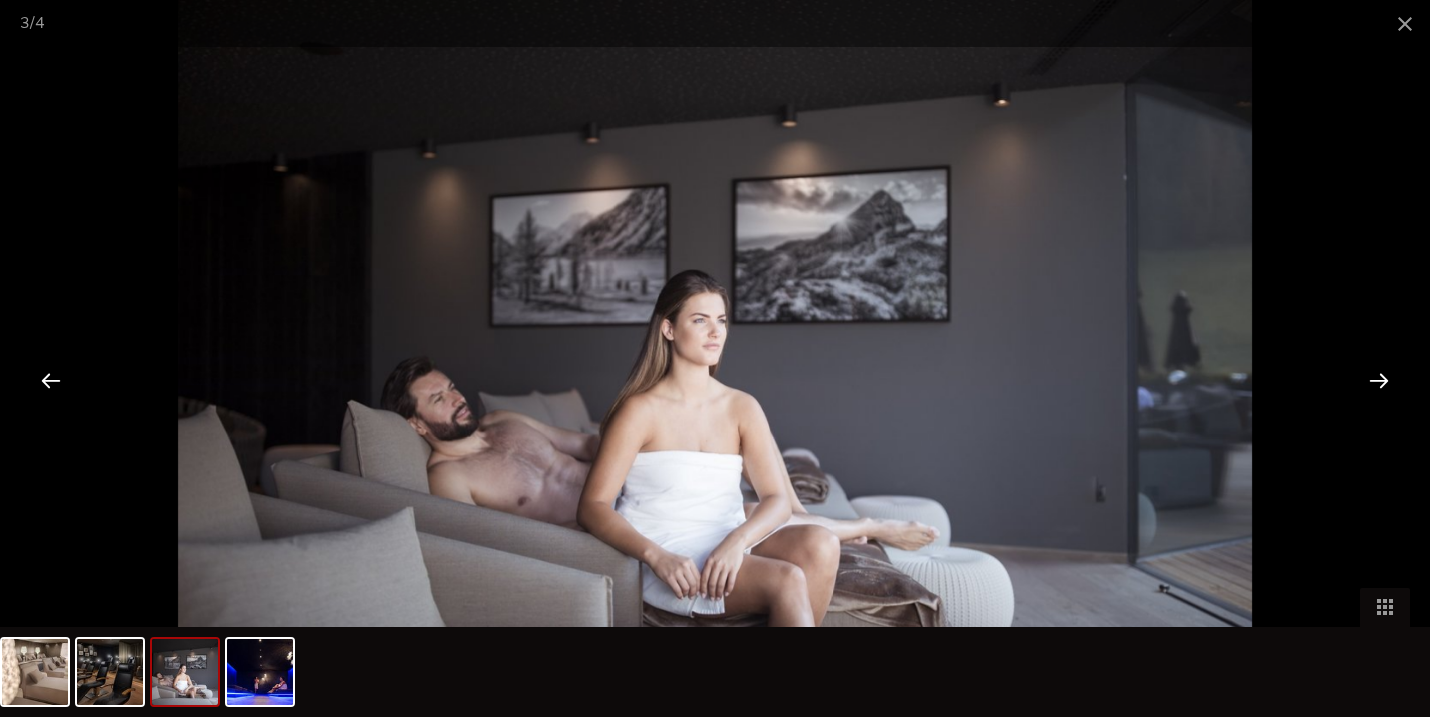 click at bounding box center (1379, 380) 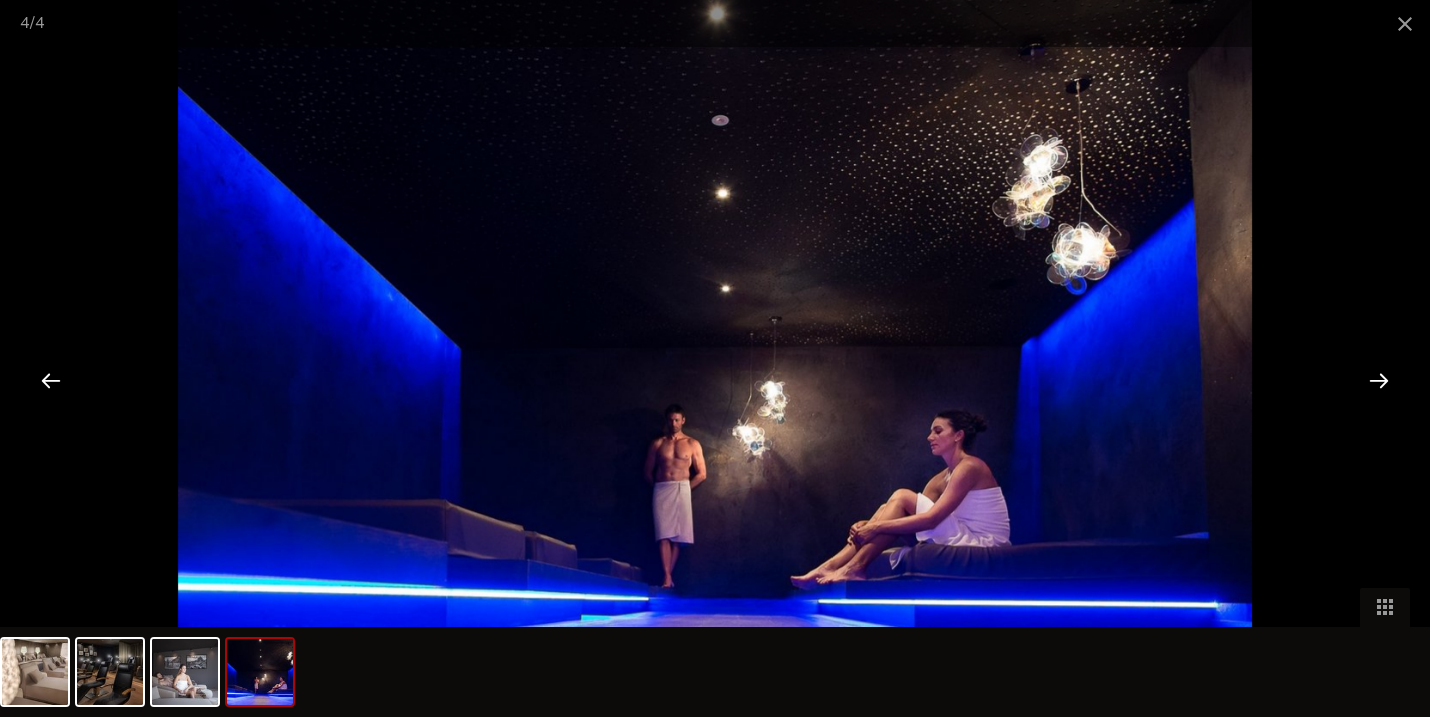click at bounding box center (1379, 380) 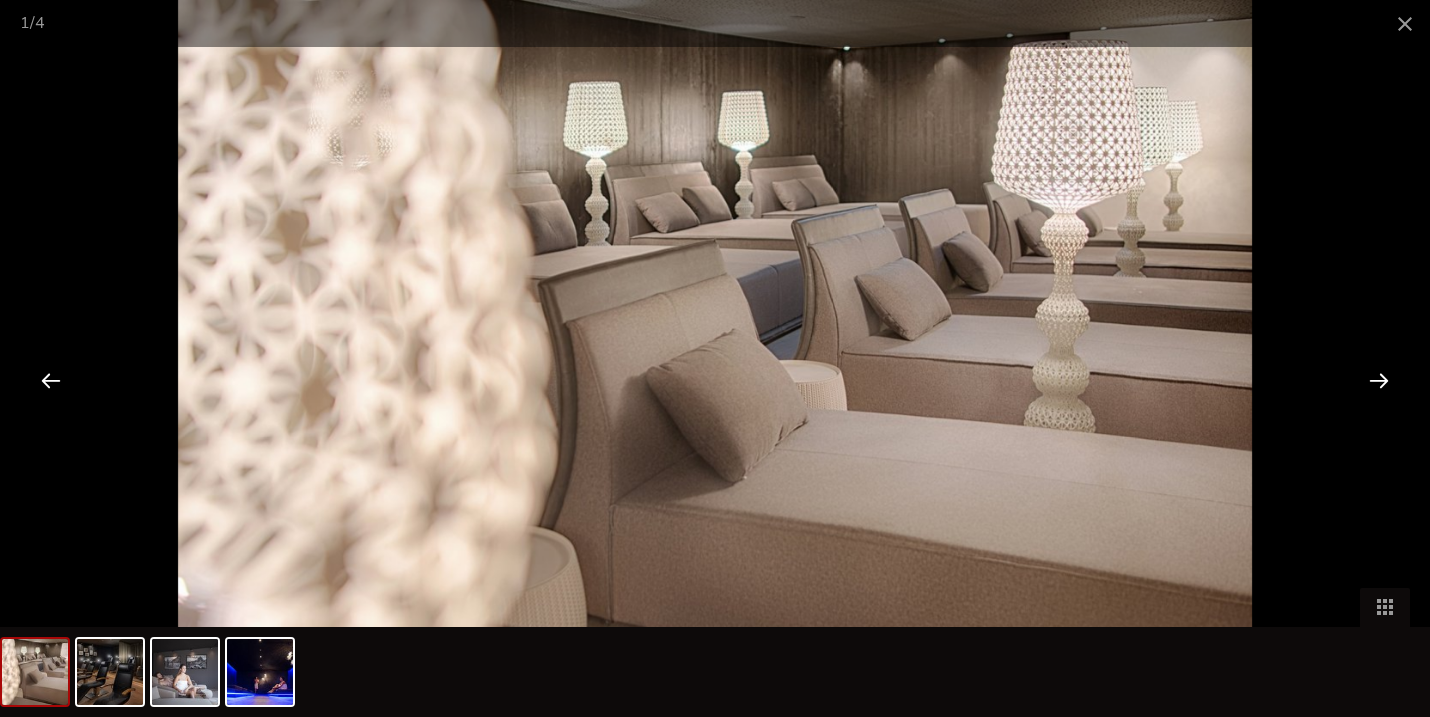click at bounding box center [1379, 380] 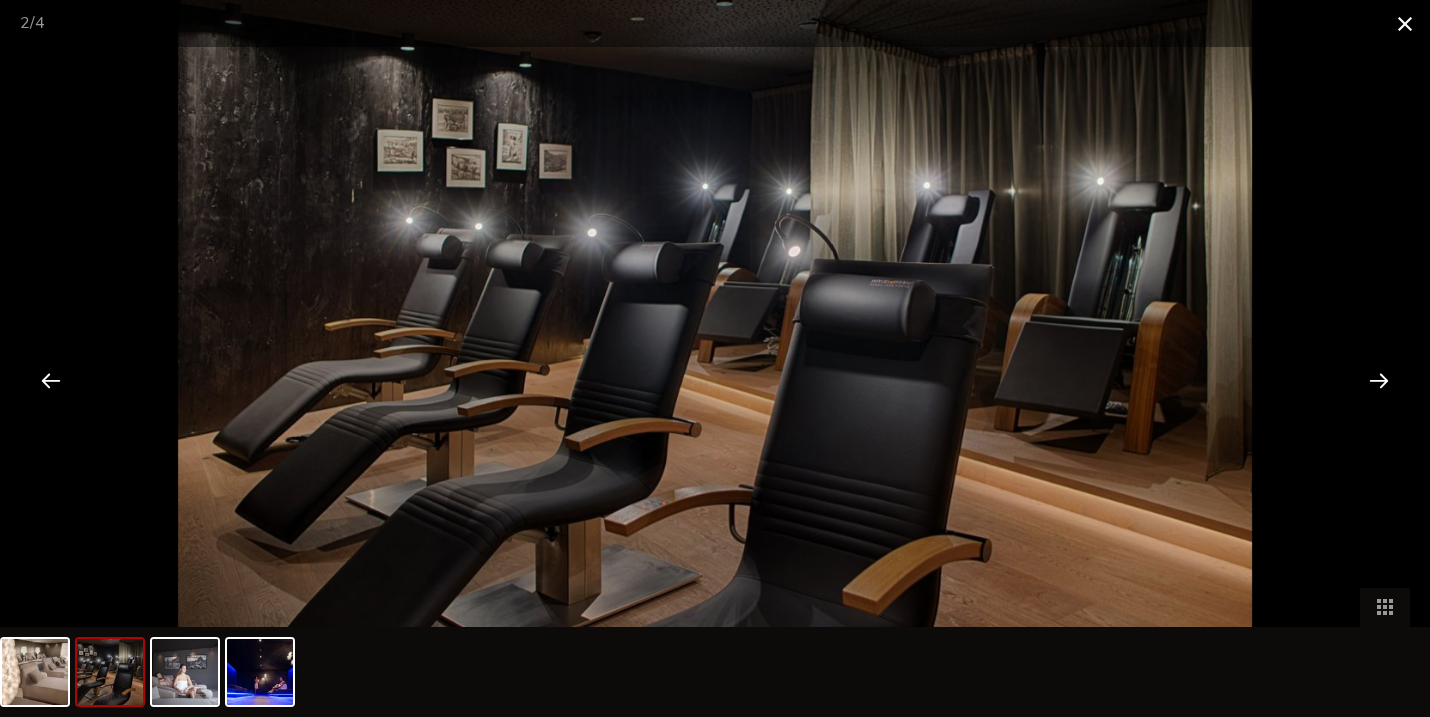 click at bounding box center (1405, 23) 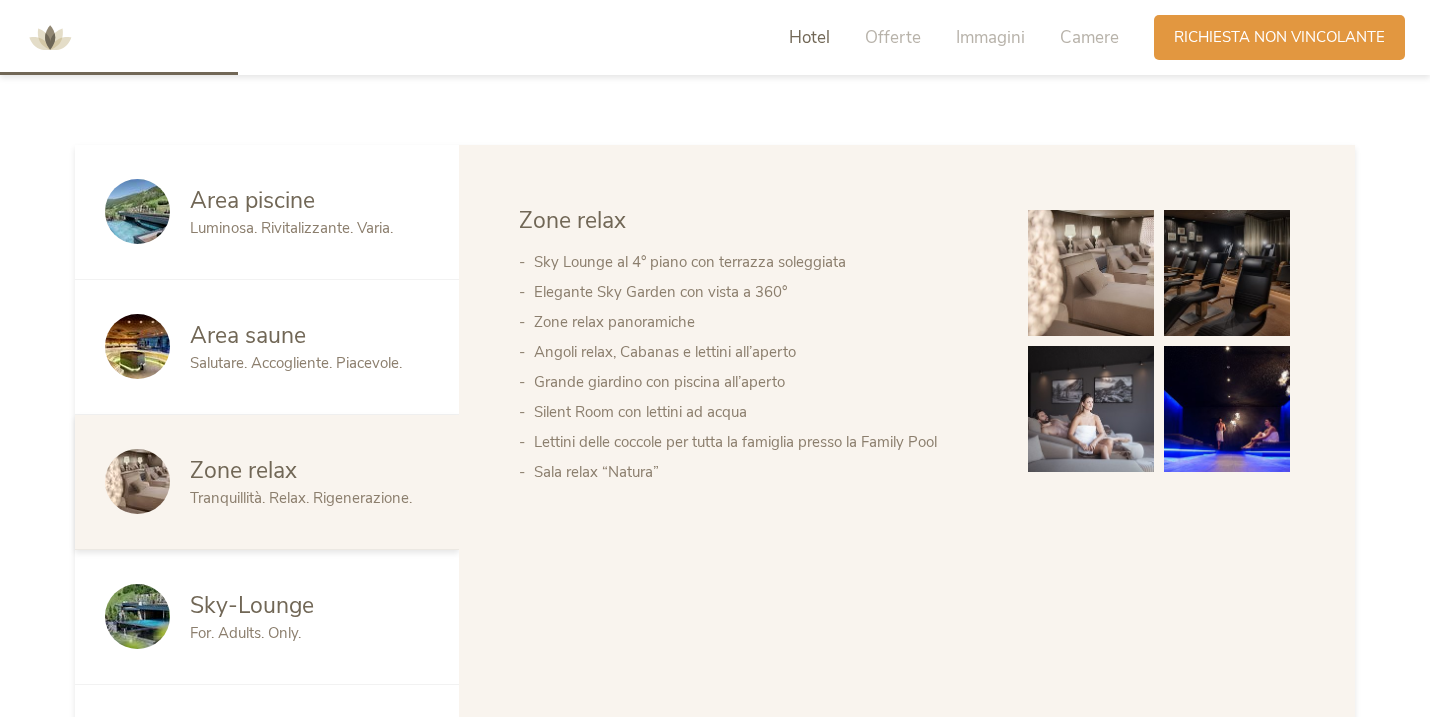 click on "Sky-Lounge" at bounding box center (252, 605) 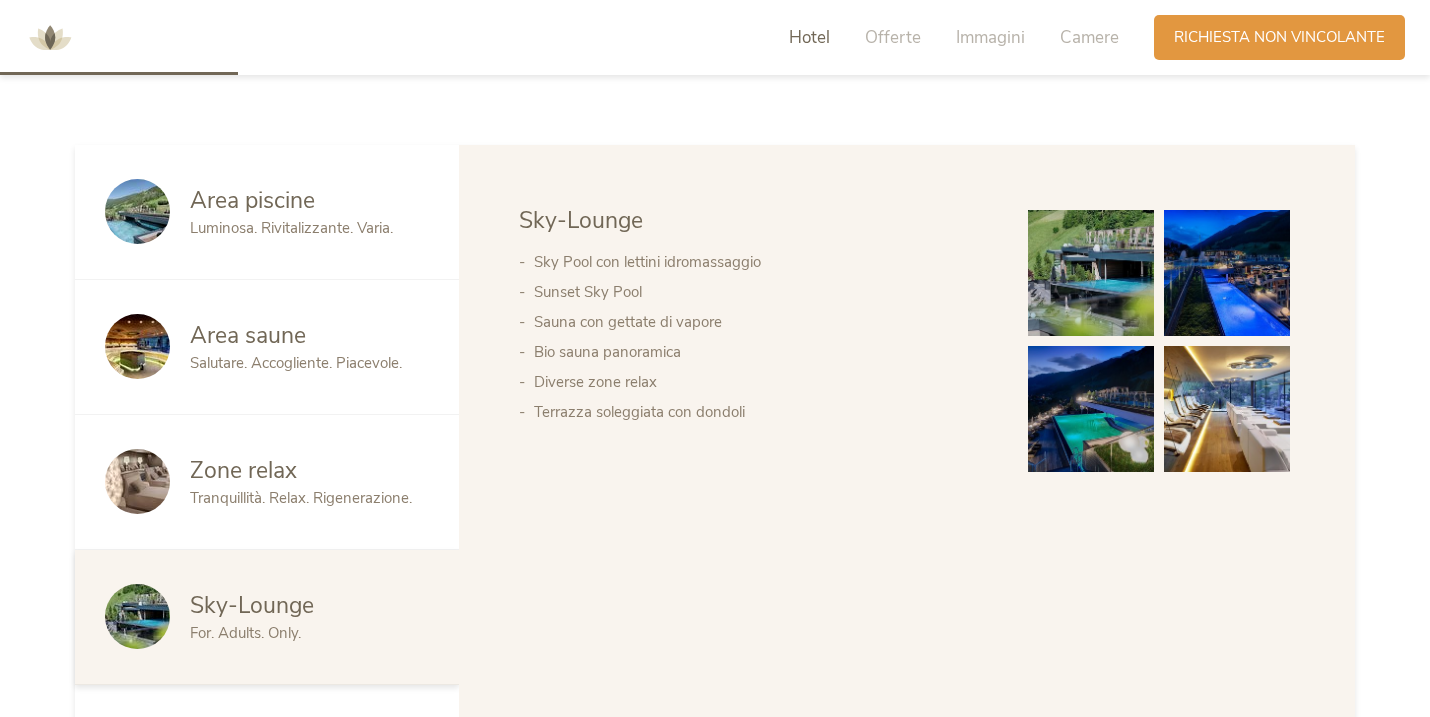click at bounding box center [1091, 273] 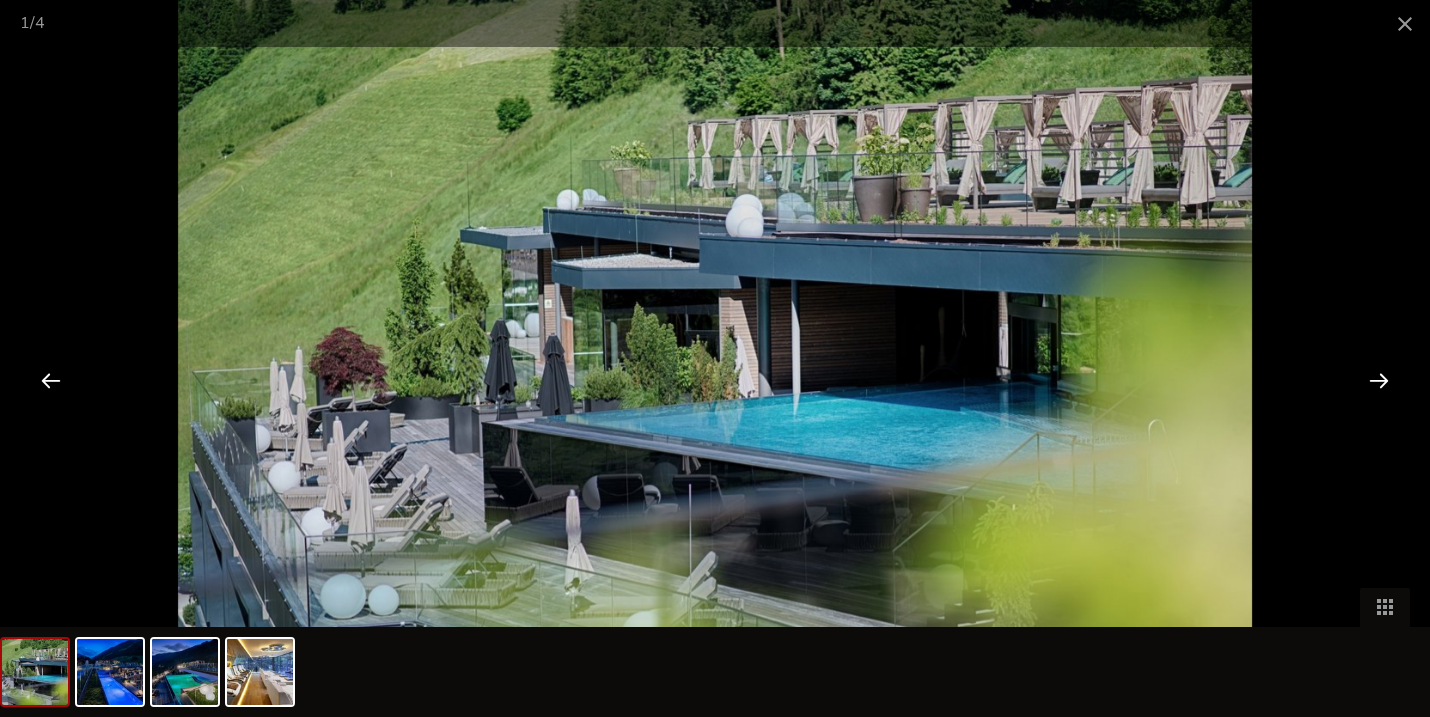 click at bounding box center (1379, 380) 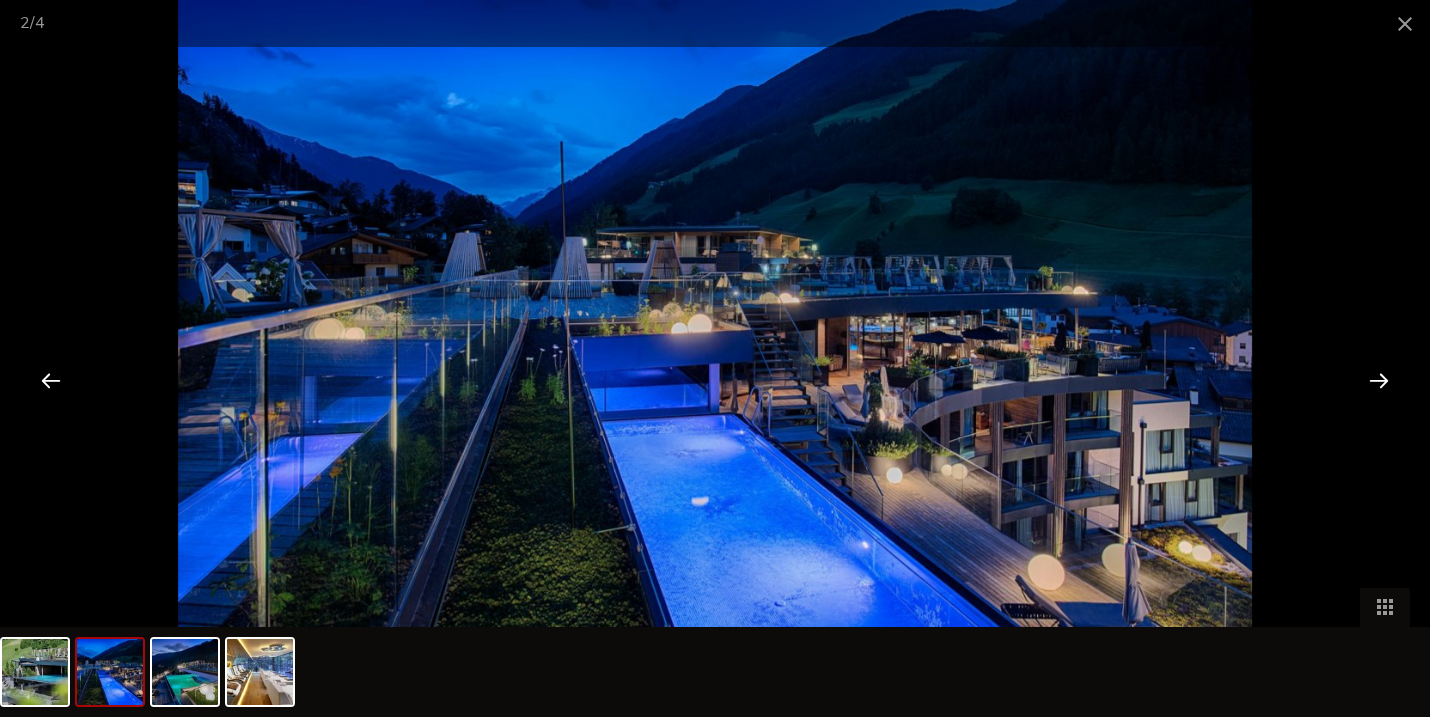 click at bounding box center (1379, 380) 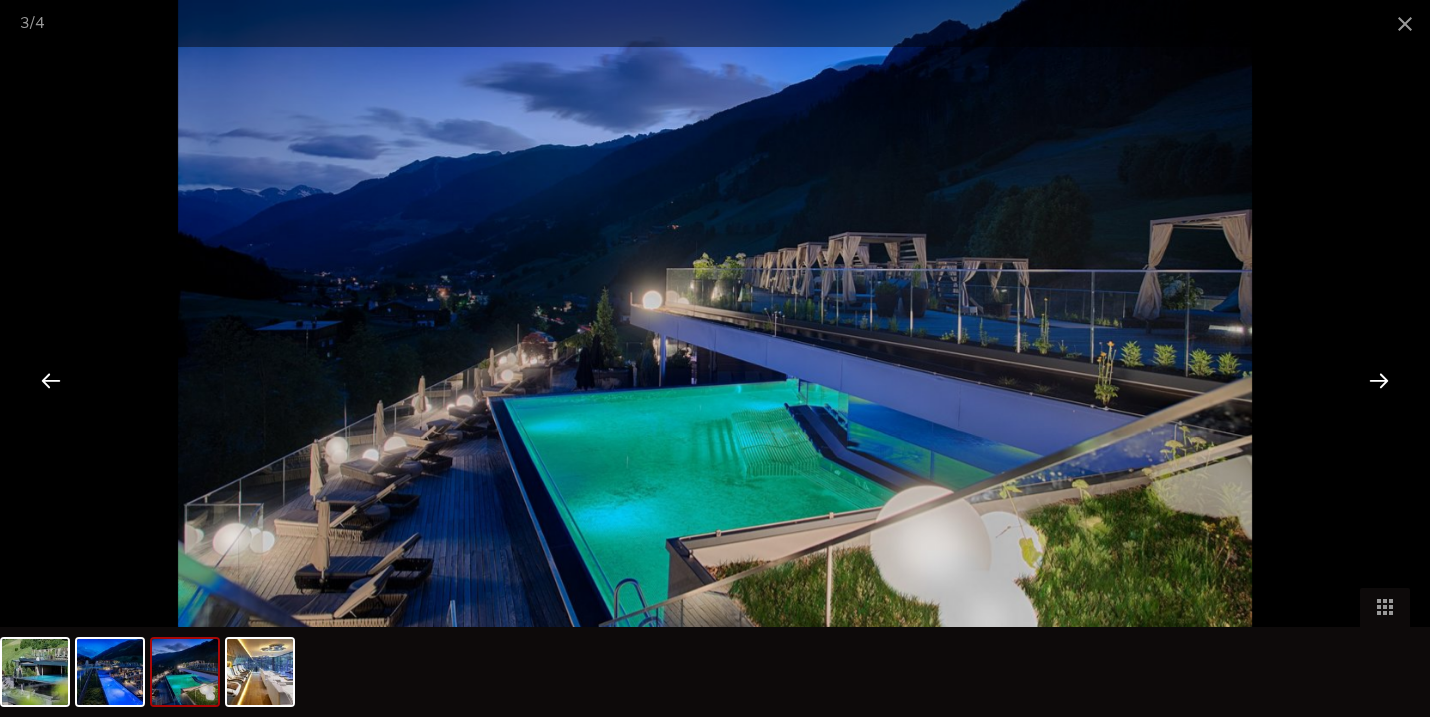 click at bounding box center [1379, 380] 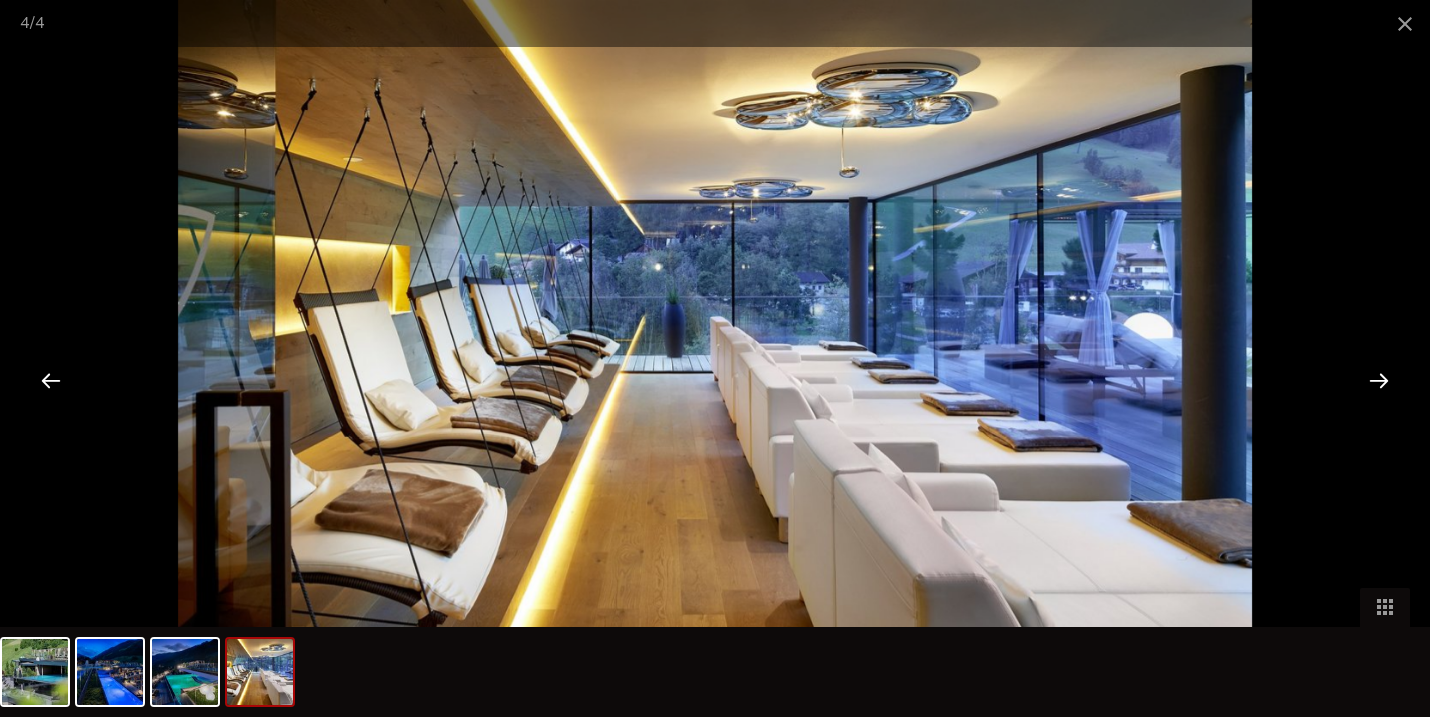 click at bounding box center (1379, 380) 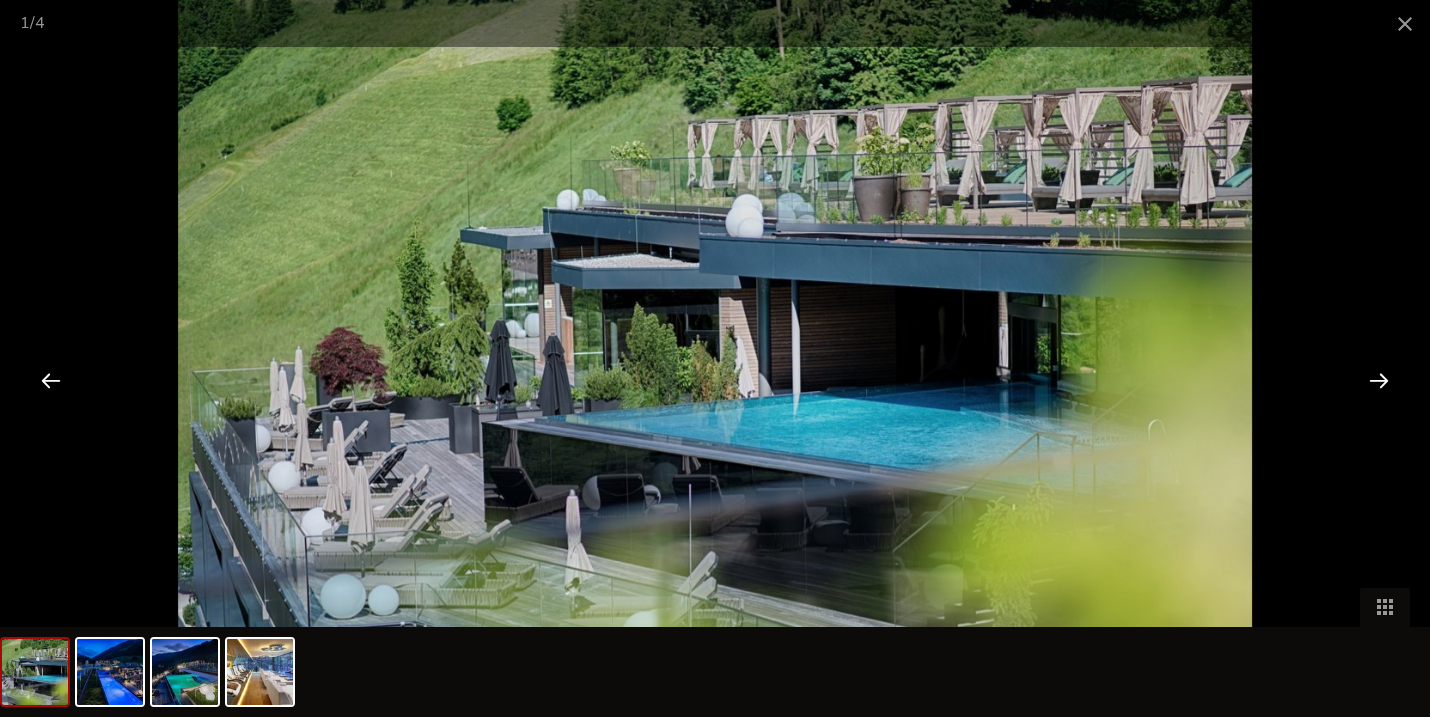 click at bounding box center [1379, 380] 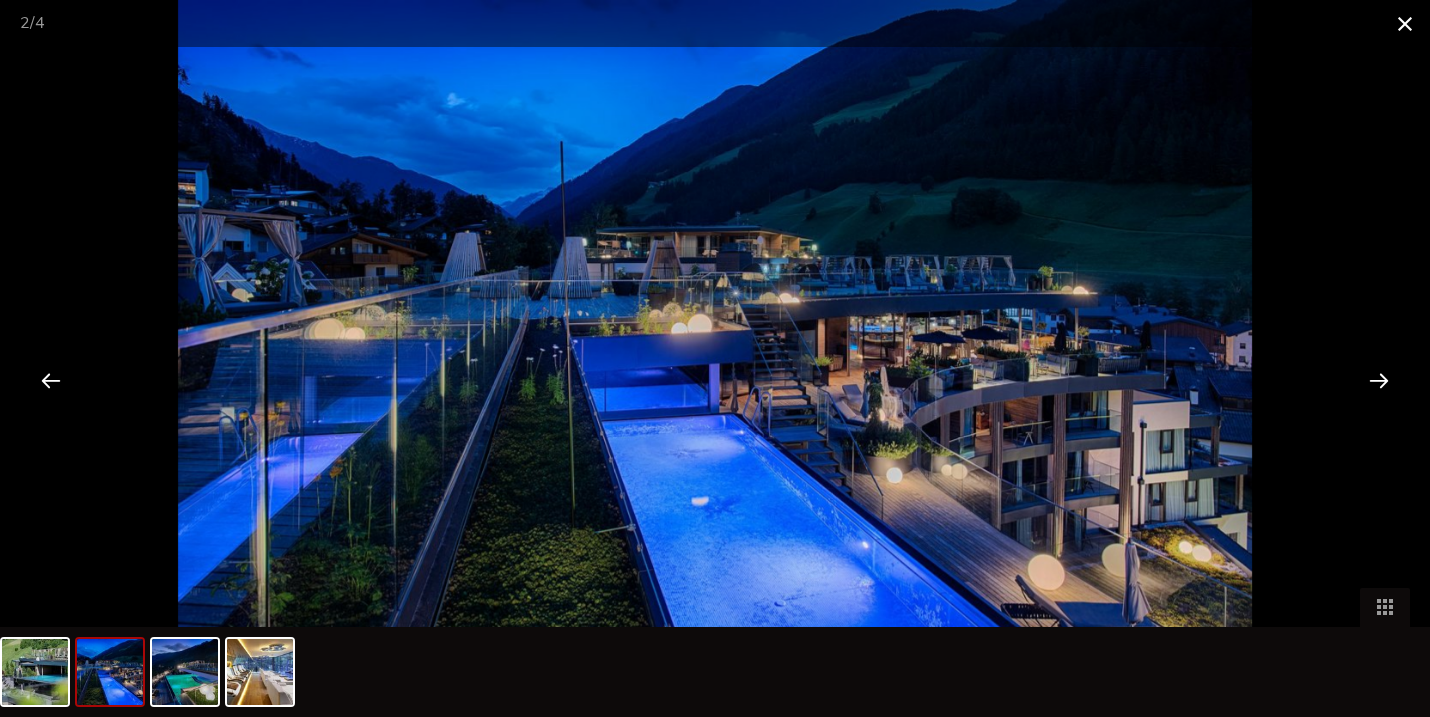 click at bounding box center (1405, 23) 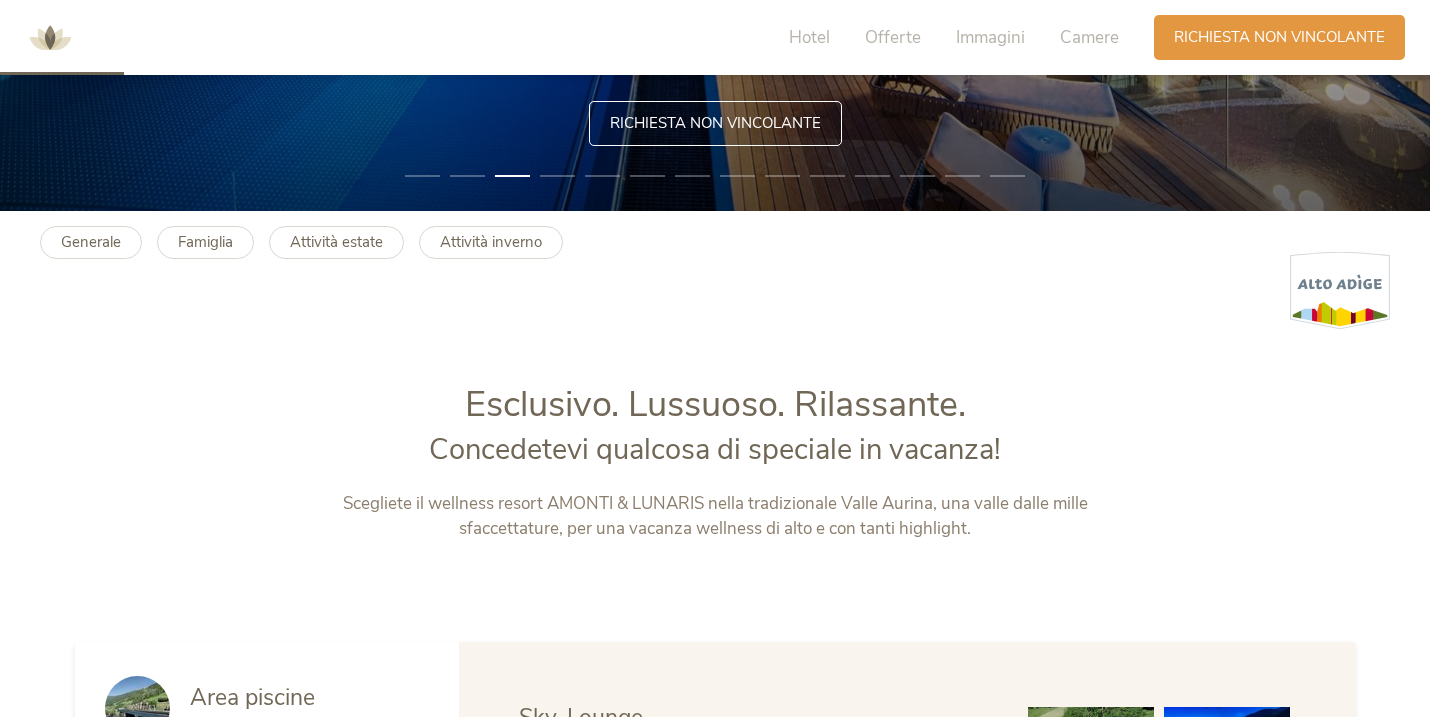 scroll, scrollTop: 533, scrollLeft: 0, axis: vertical 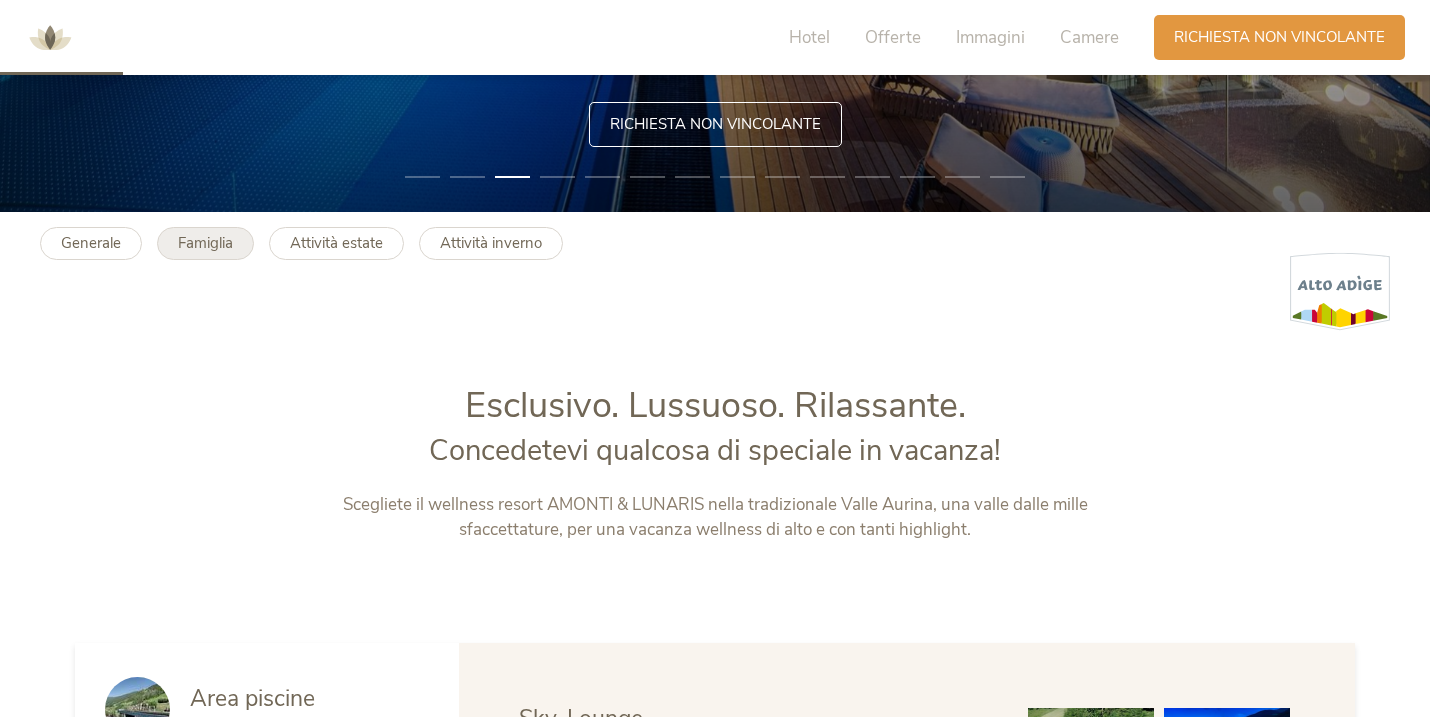 click on "Famiglia" at bounding box center (205, 243) 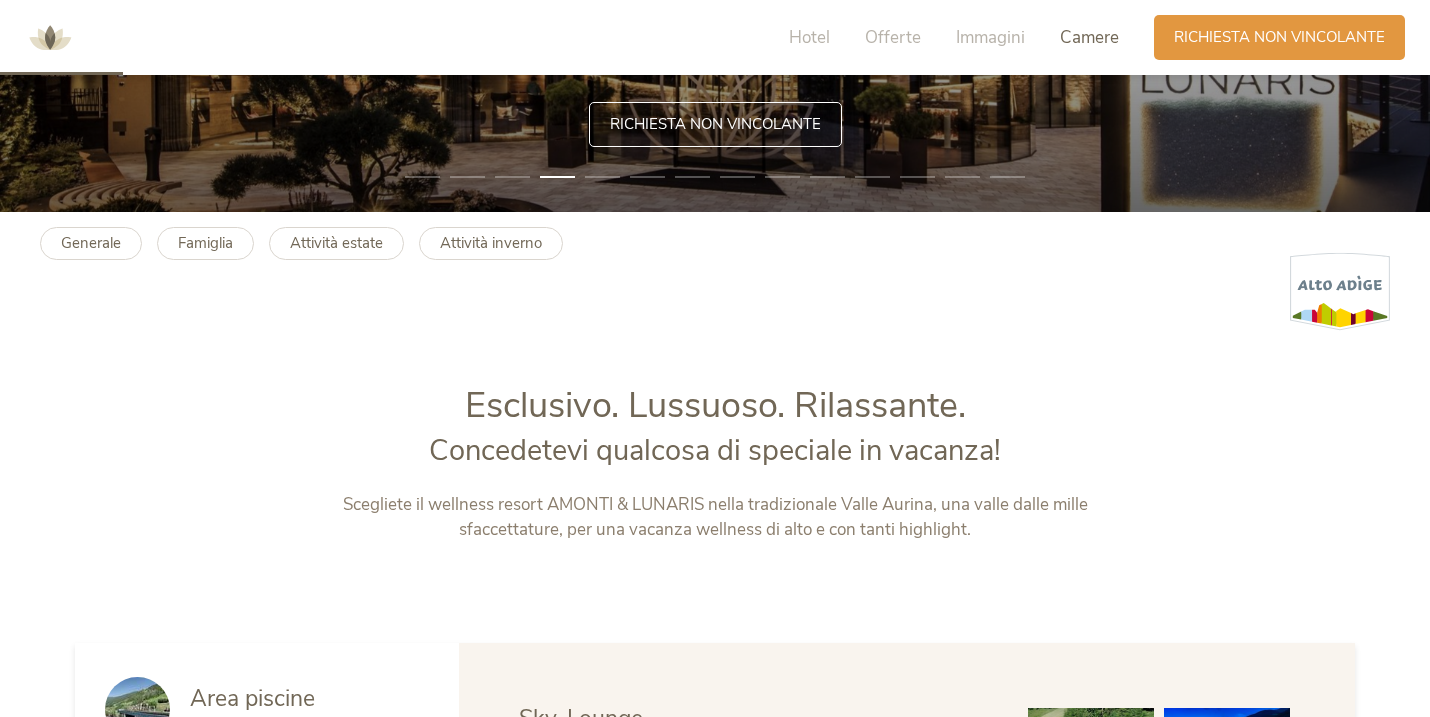 click on "Camere" at bounding box center (1089, 37) 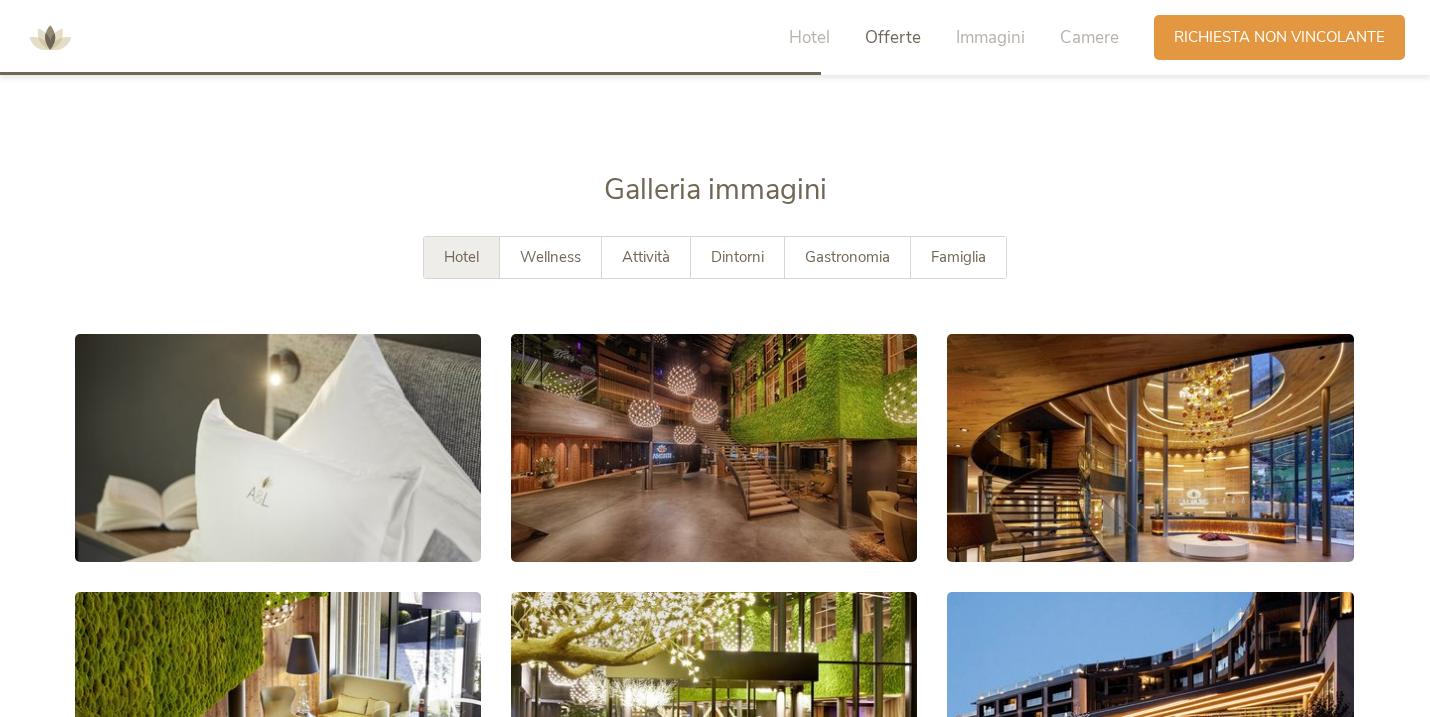 scroll, scrollTop: 3553, scrollLeft: 0, axis: vertical 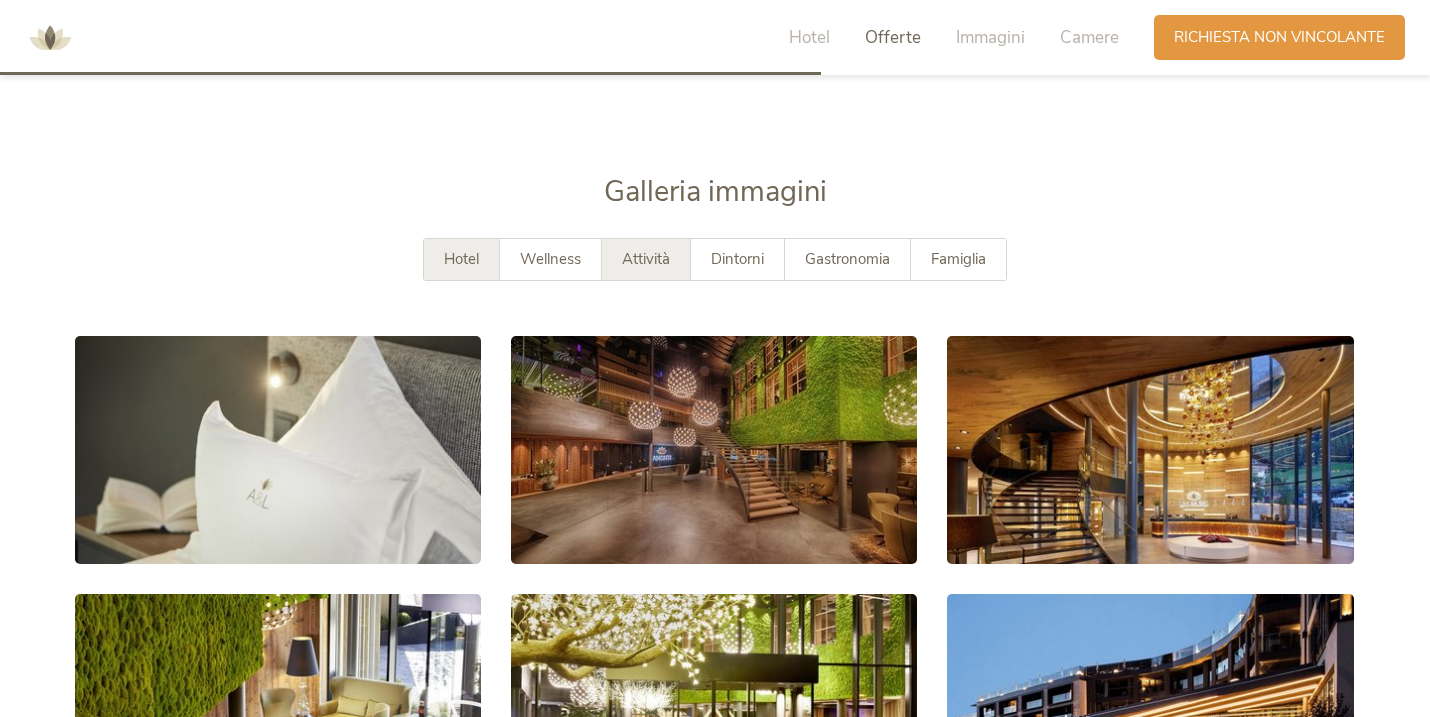 click on "Attività" at bounding box center [646, 259] 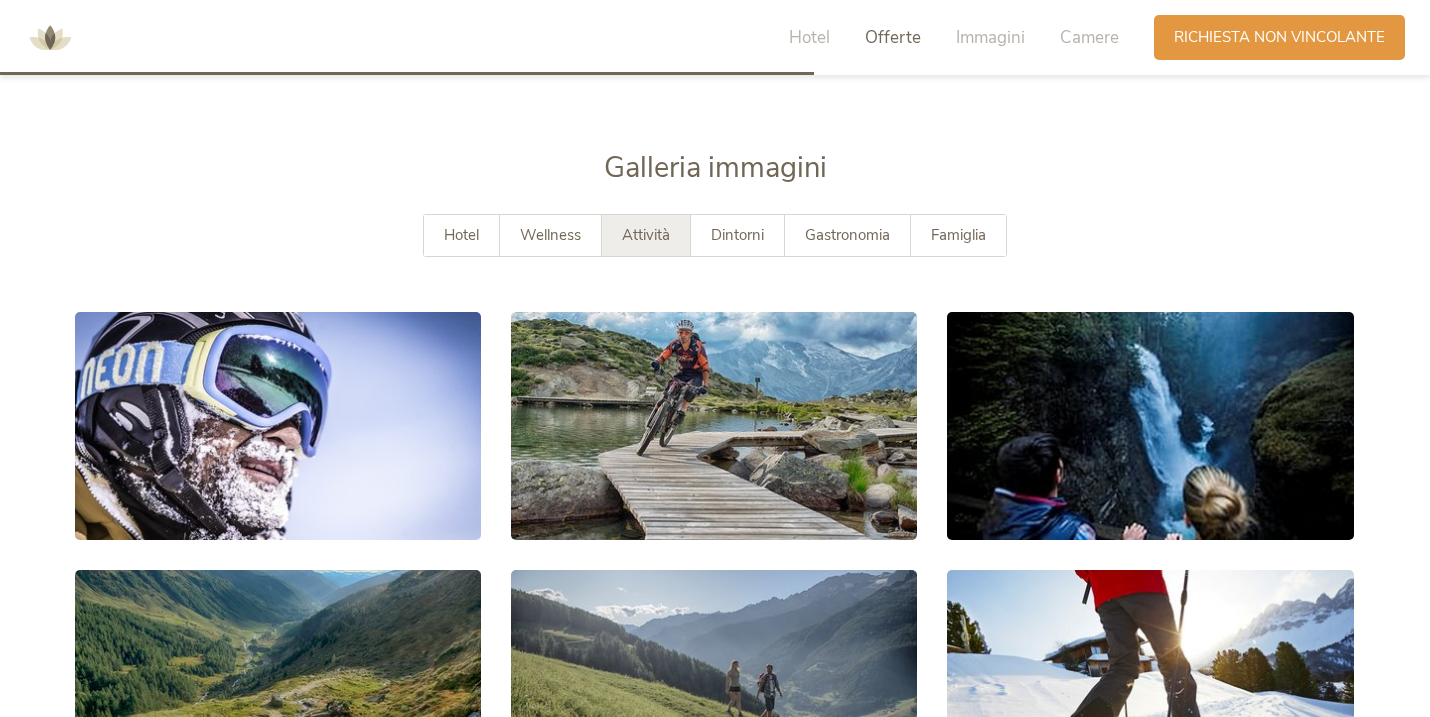 scroll, scrollTop: 3528, scrollLeft: 0, axis: vertical 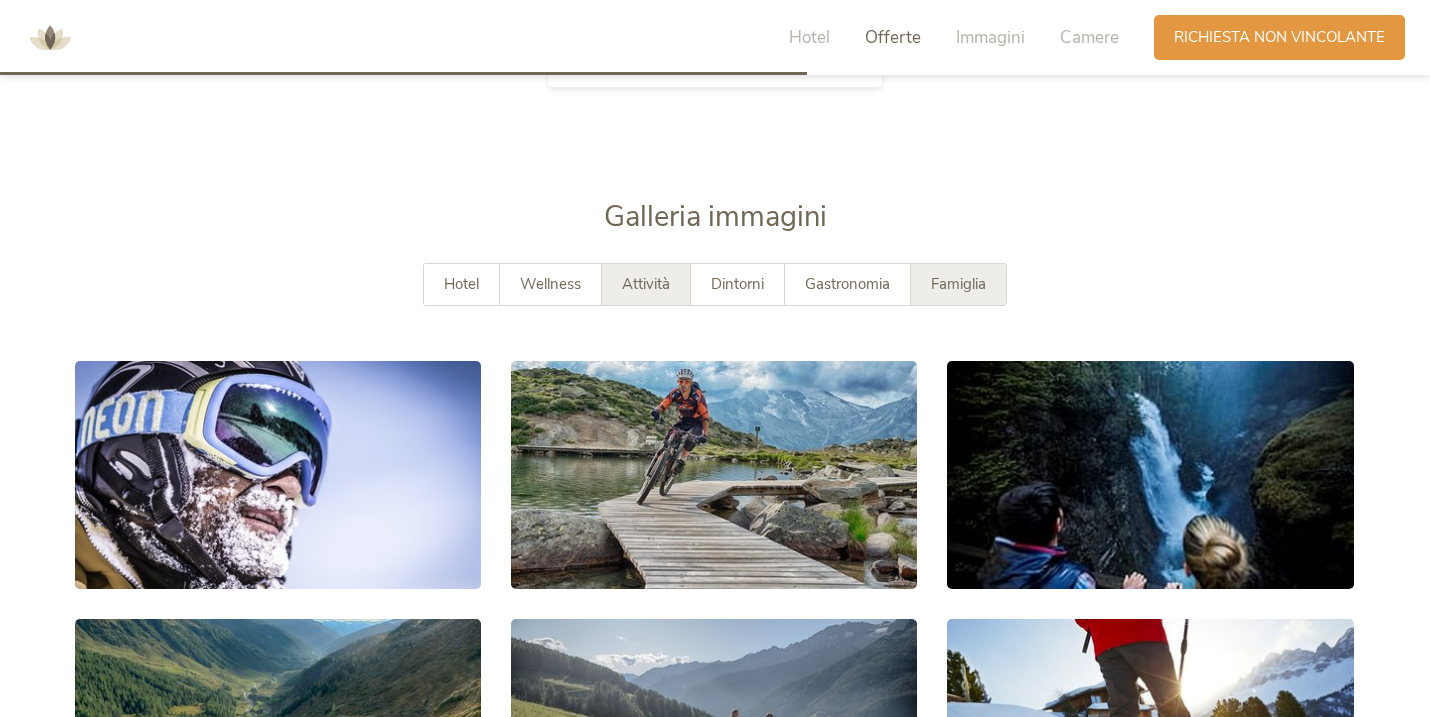 click on "Famiglia" at bounding box center (958, 284) 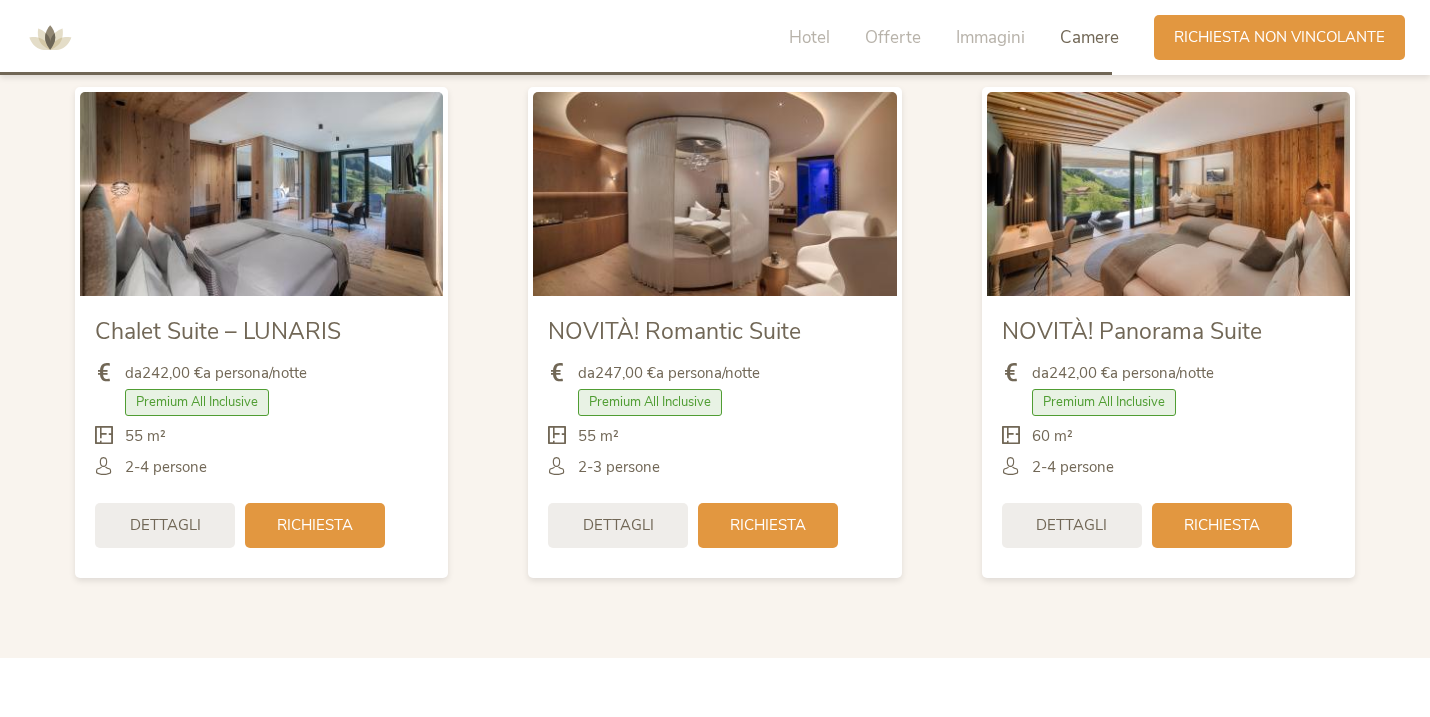 scroll, scrollTop: 4805, scrollLeft: 0, axis: vertical 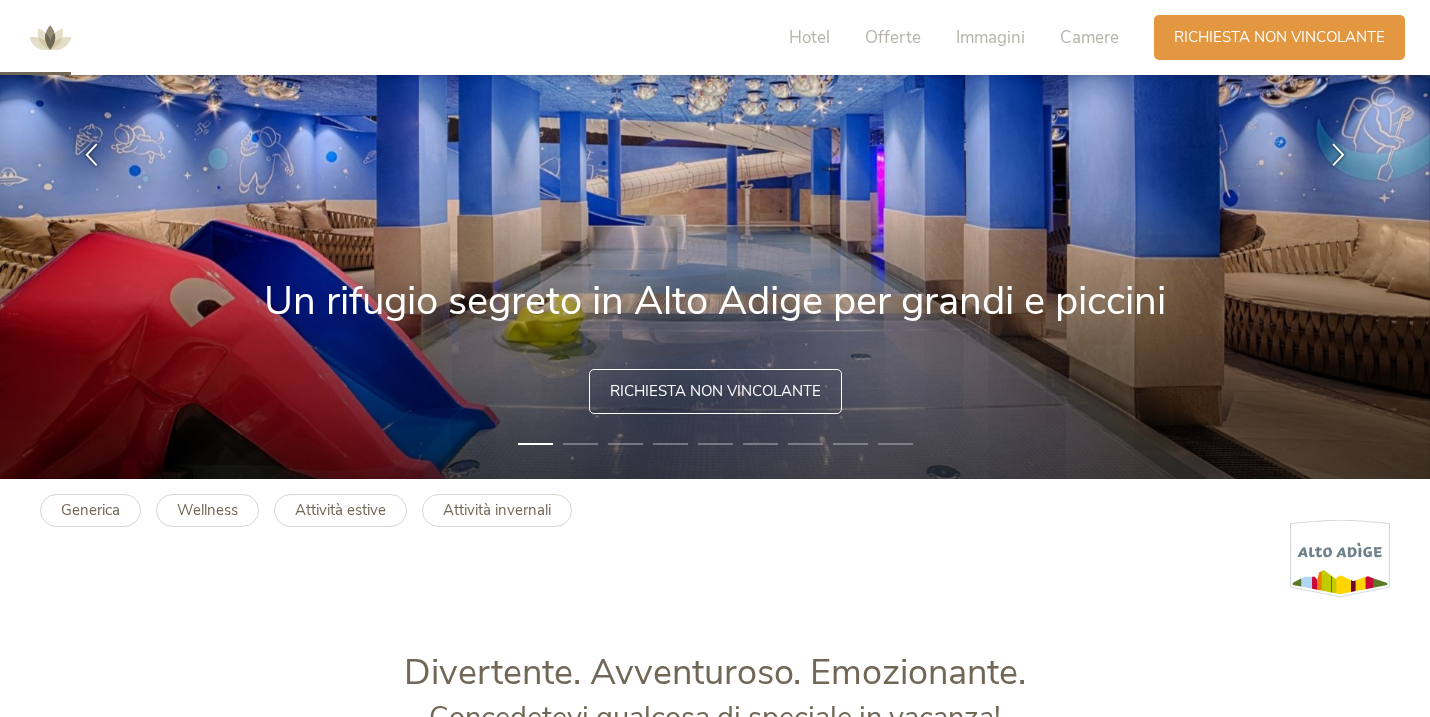 click on "2" at bounding box center (580, 444) 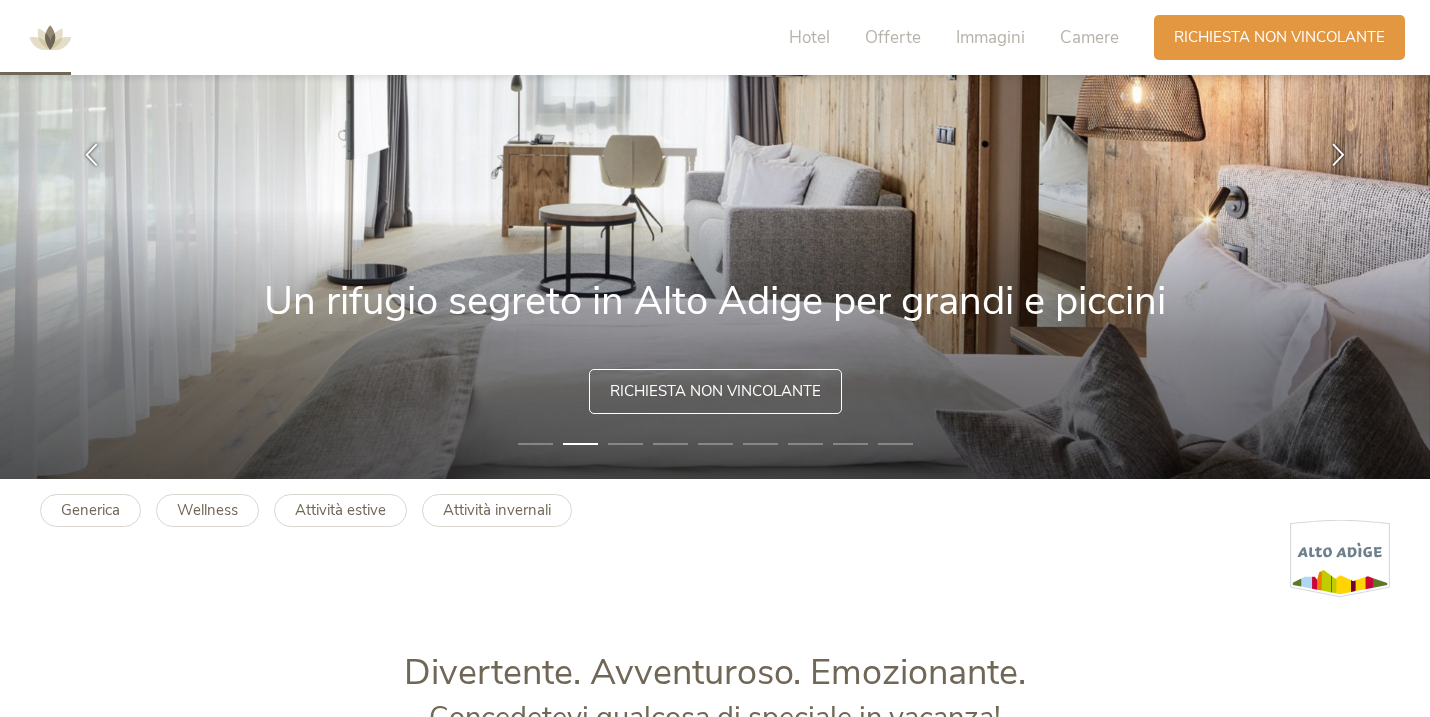 click on "3" at bounding box center [625, 444] 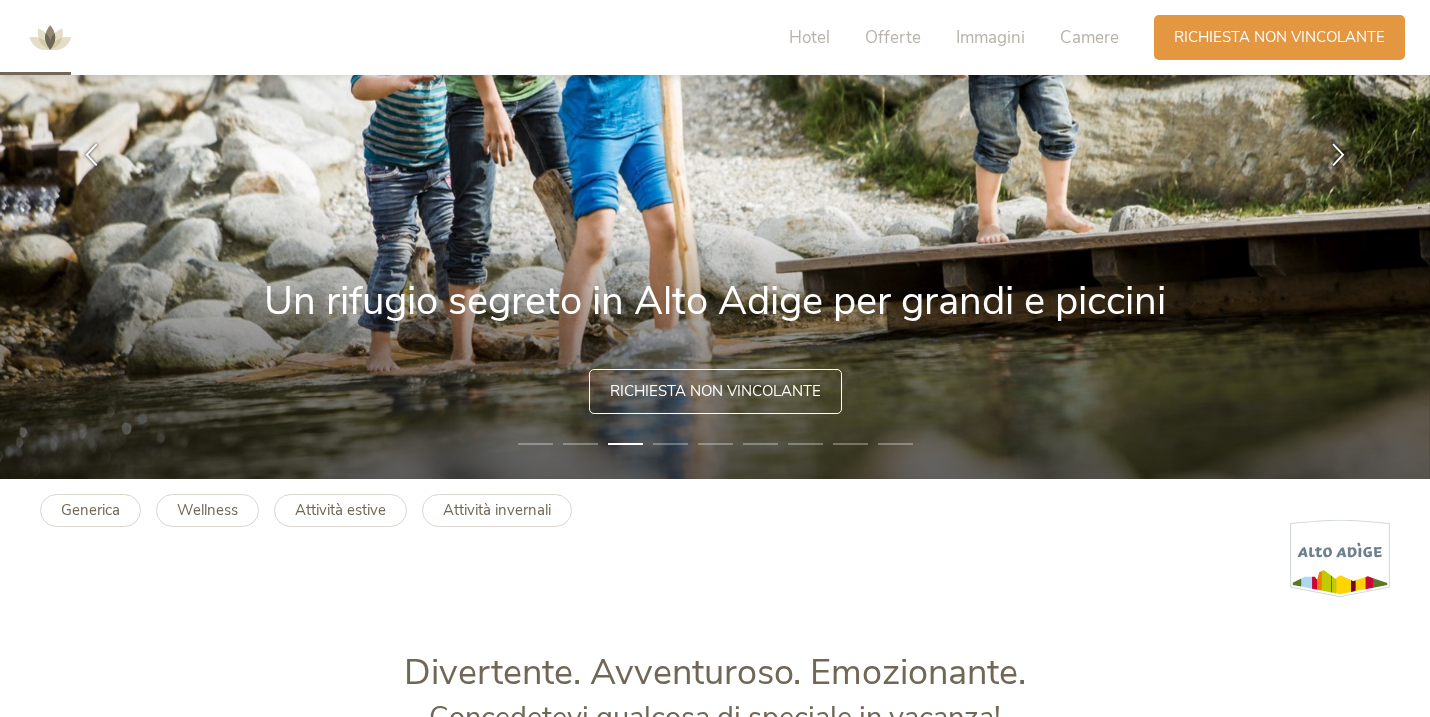 click at bounding box center [715, 154] 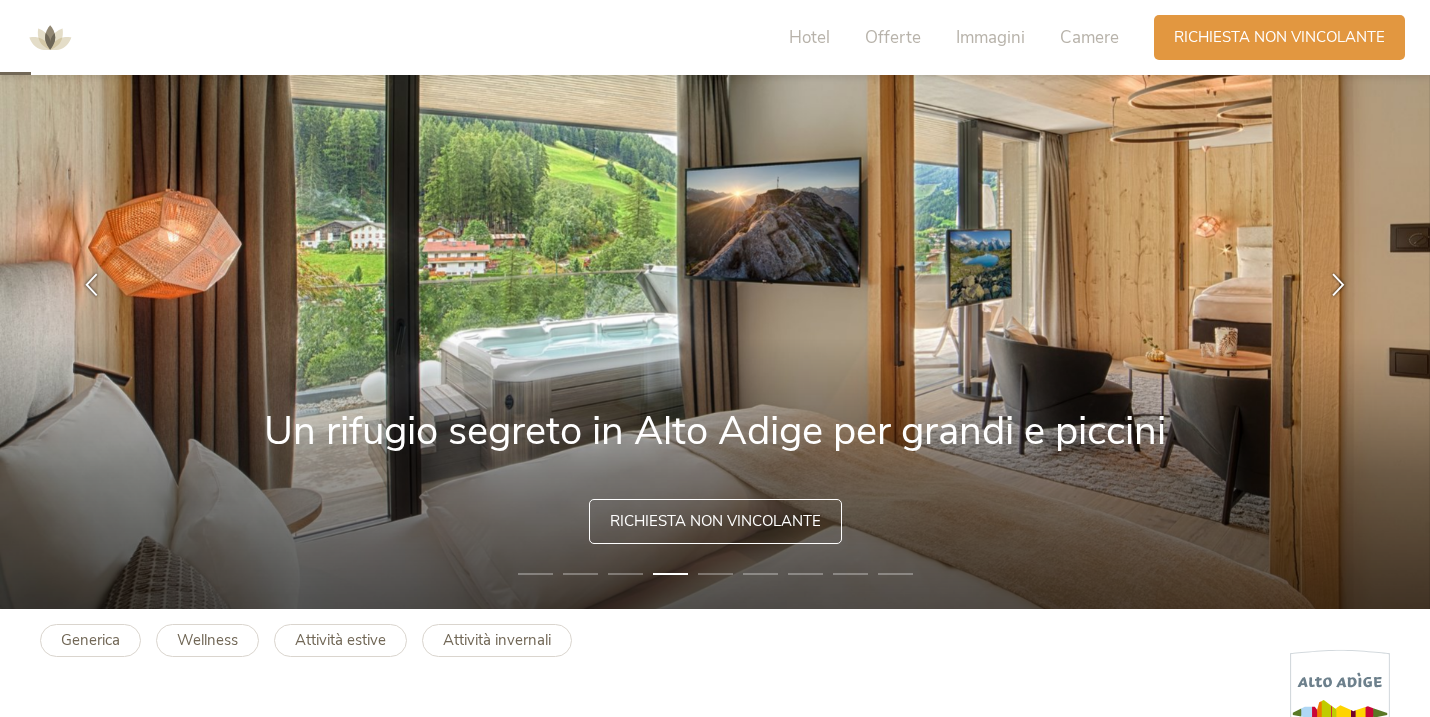 scroll, scrollTop: 129, scrollLeft: 0, axis: vertical 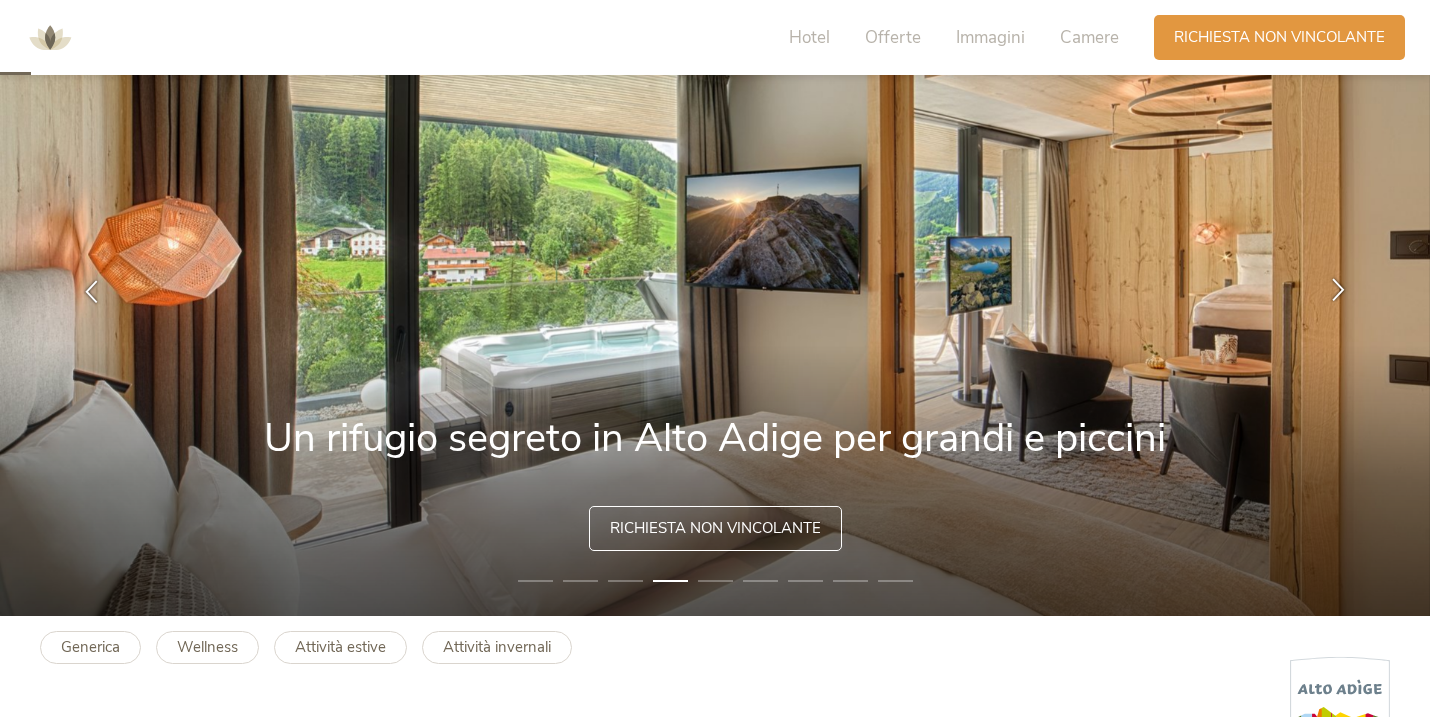 click at bounding box center (1338, 289) 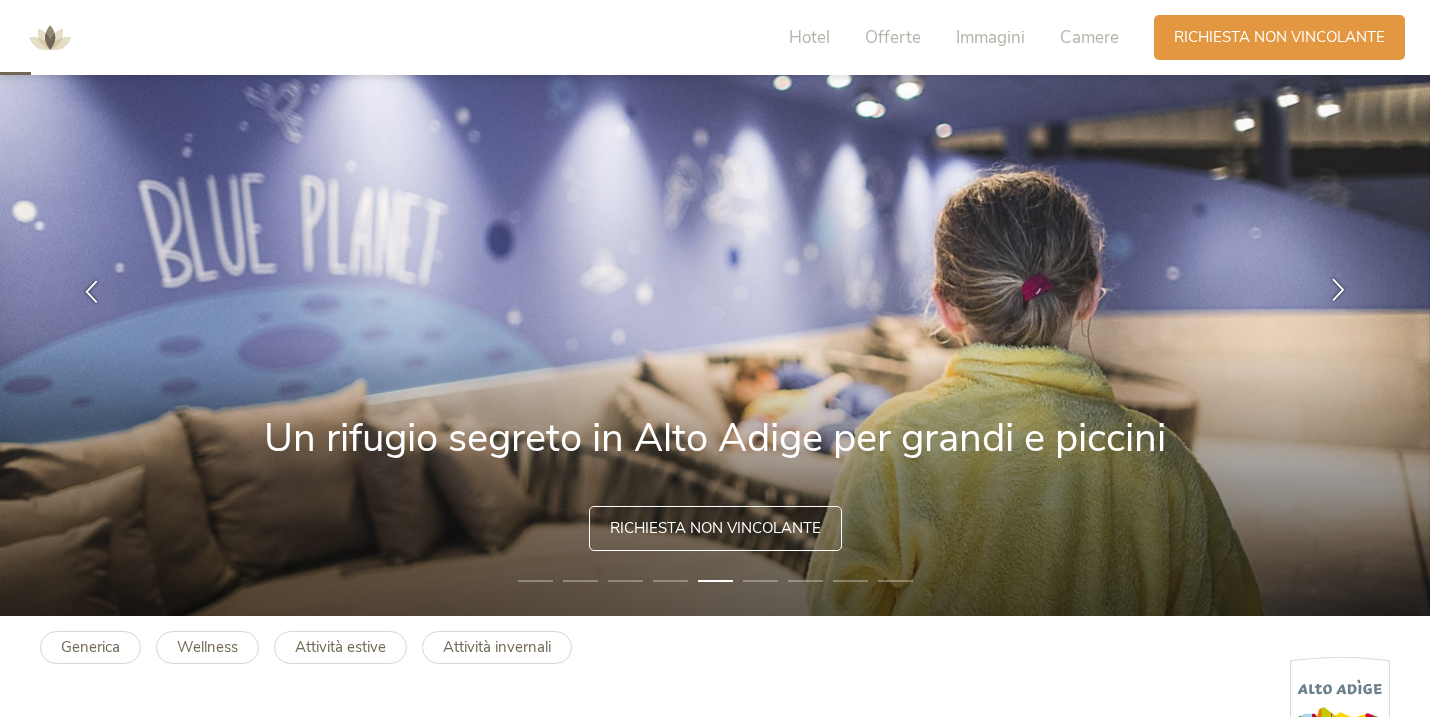 click at bounding box center [1338, 289] 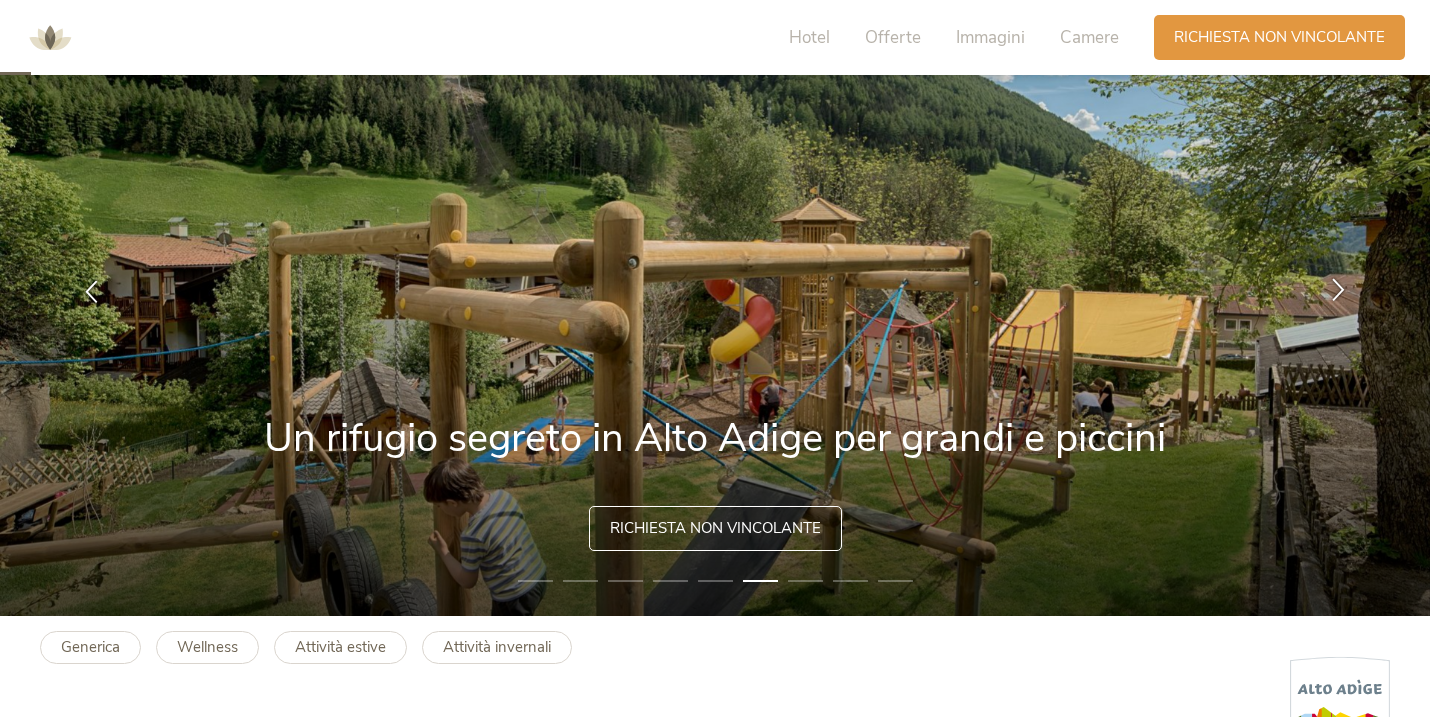 click at bounding box center [1338, 289] 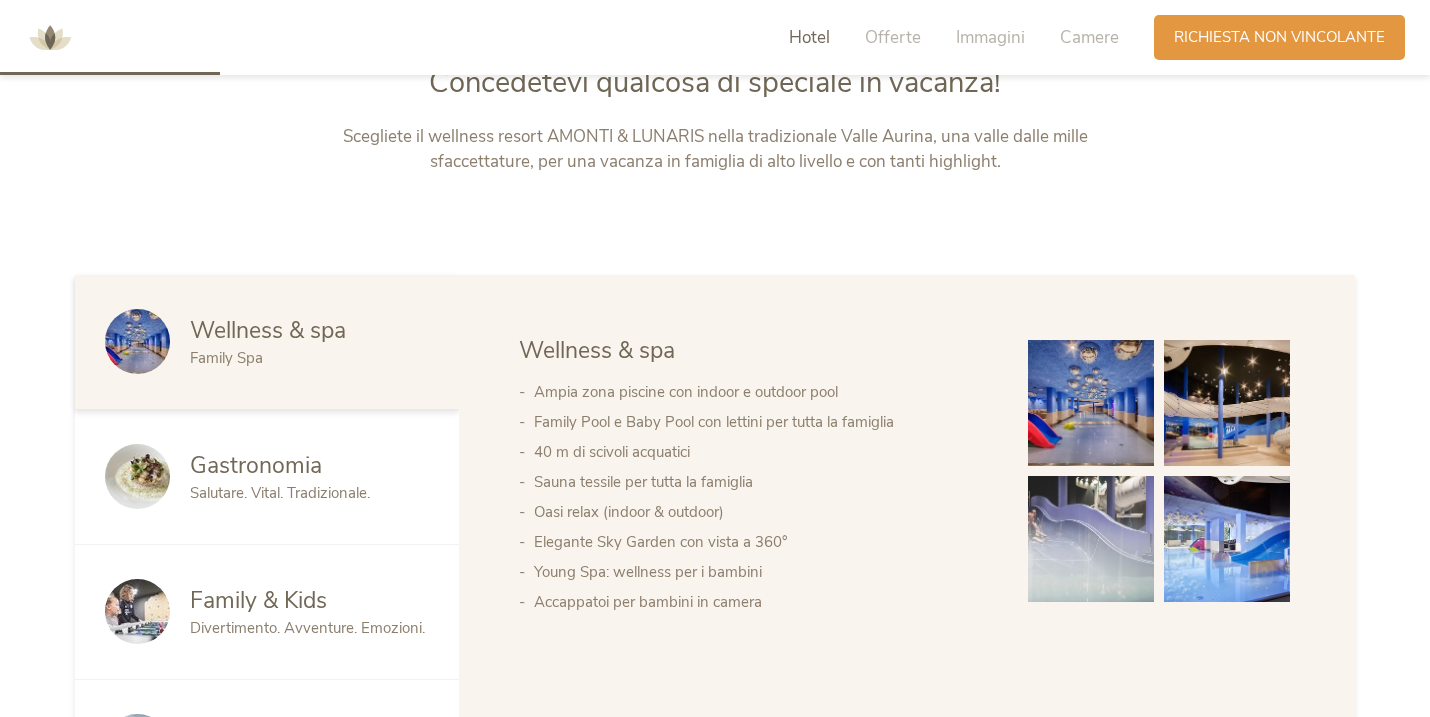 scroll, scrollTop: 905, scrollLeft: 0, axis: vertical 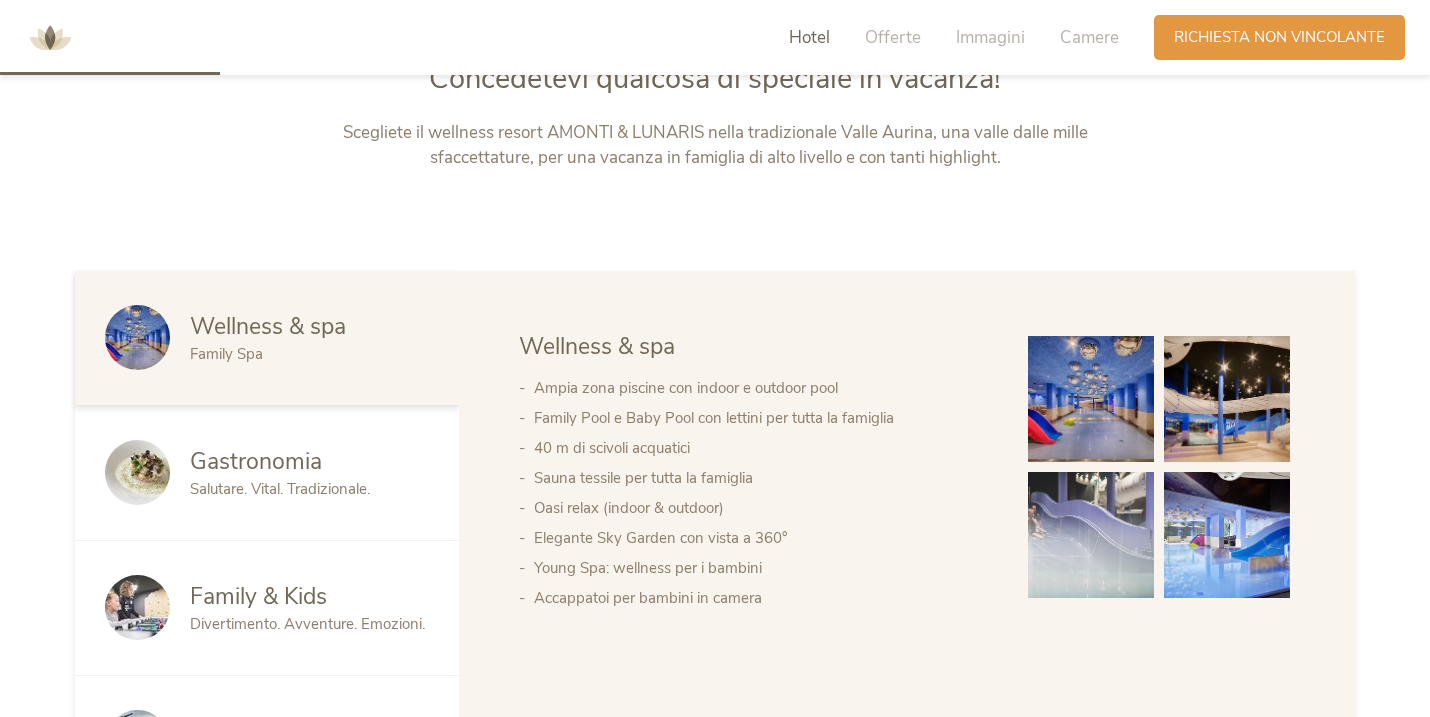 click at bounding box center (1091, 535) 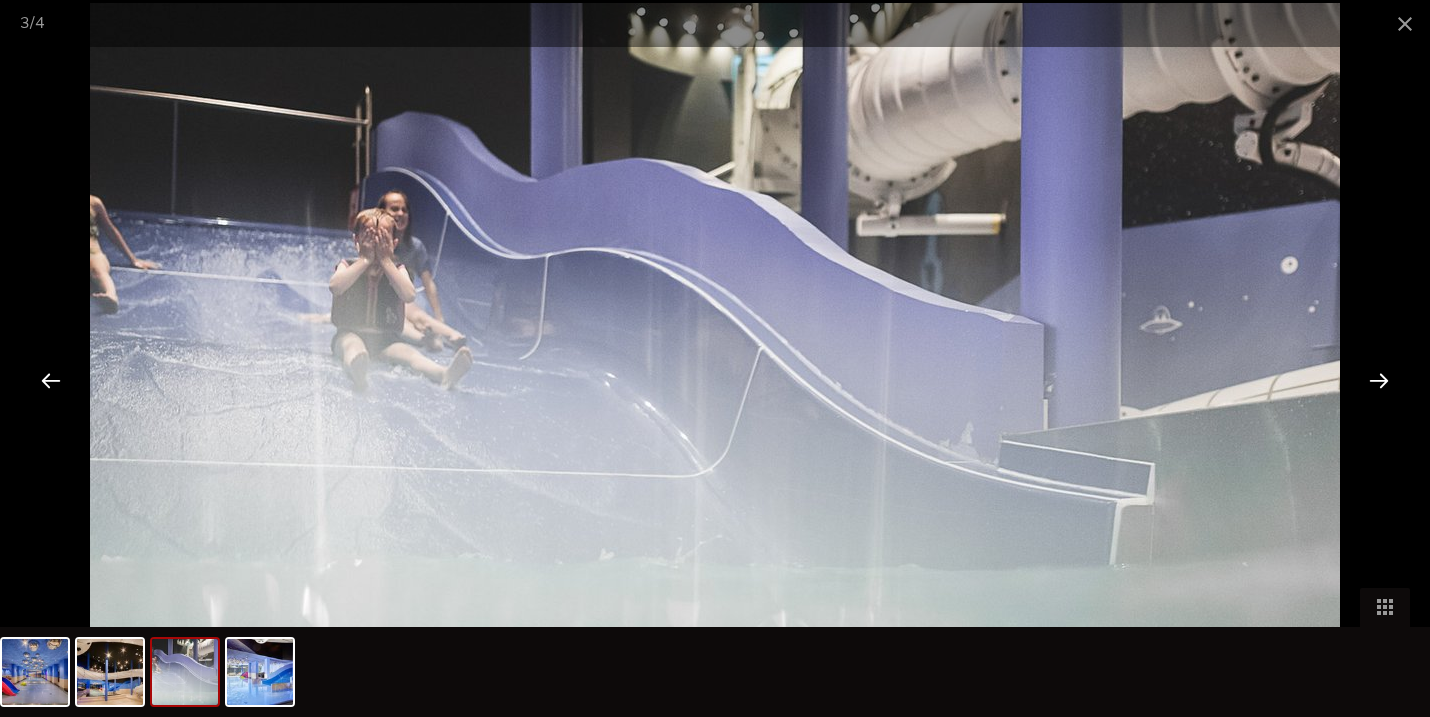 click at bounding box center [1379, 380] 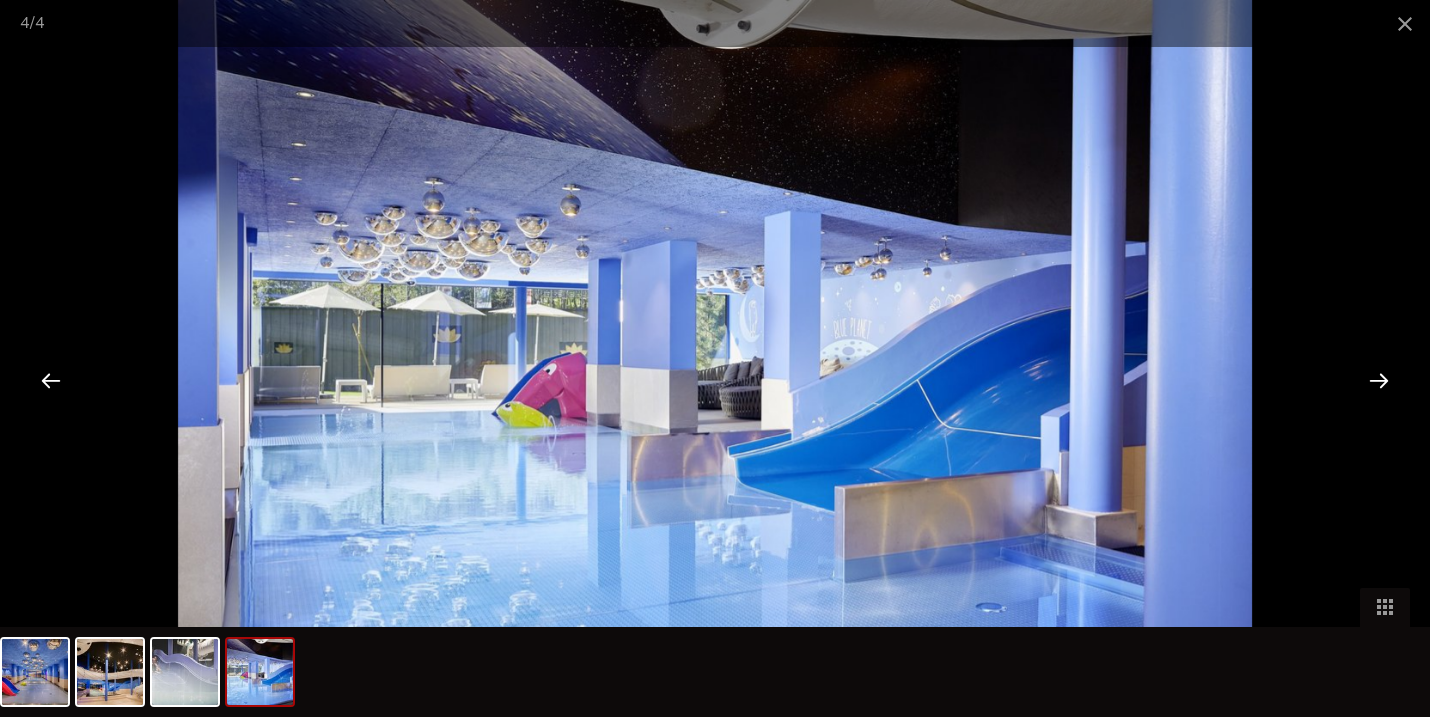 click at bounding box center [1379, 380] 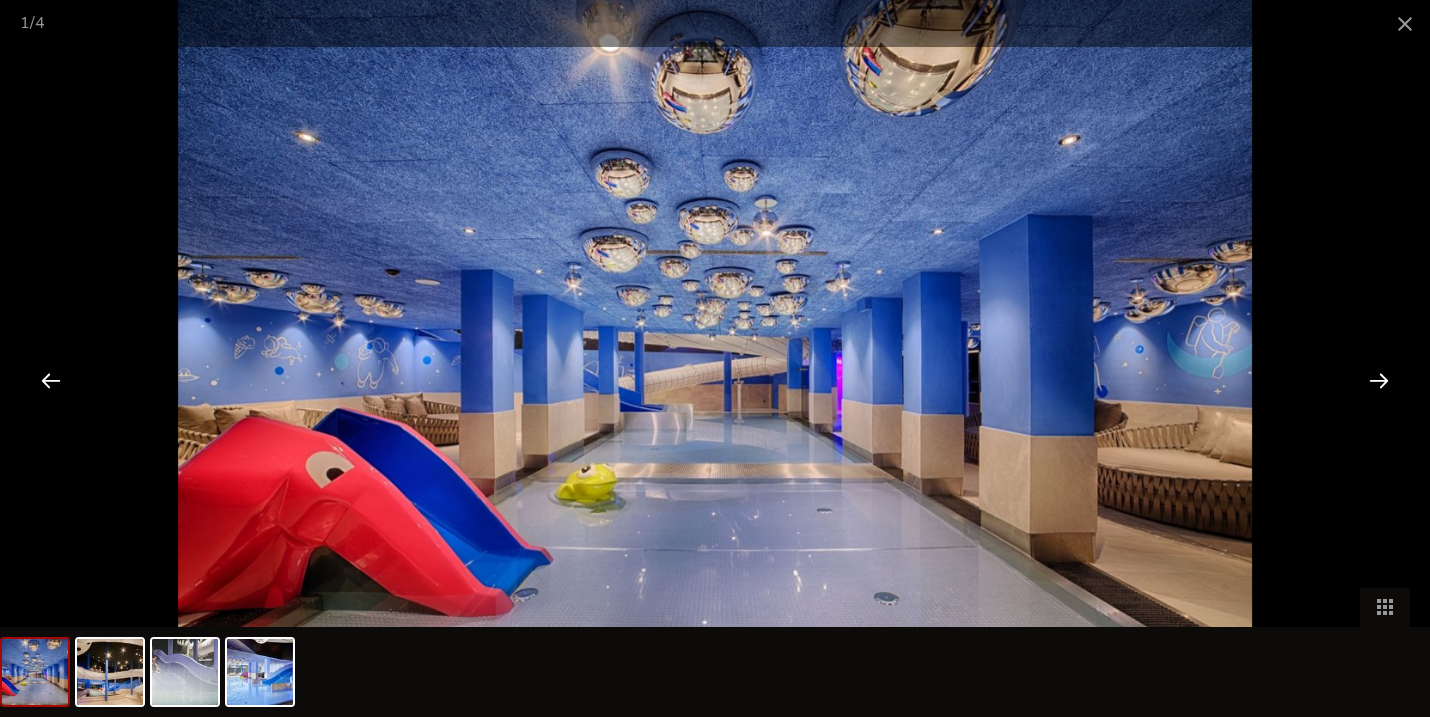 click at bounding box center [1379, 380] 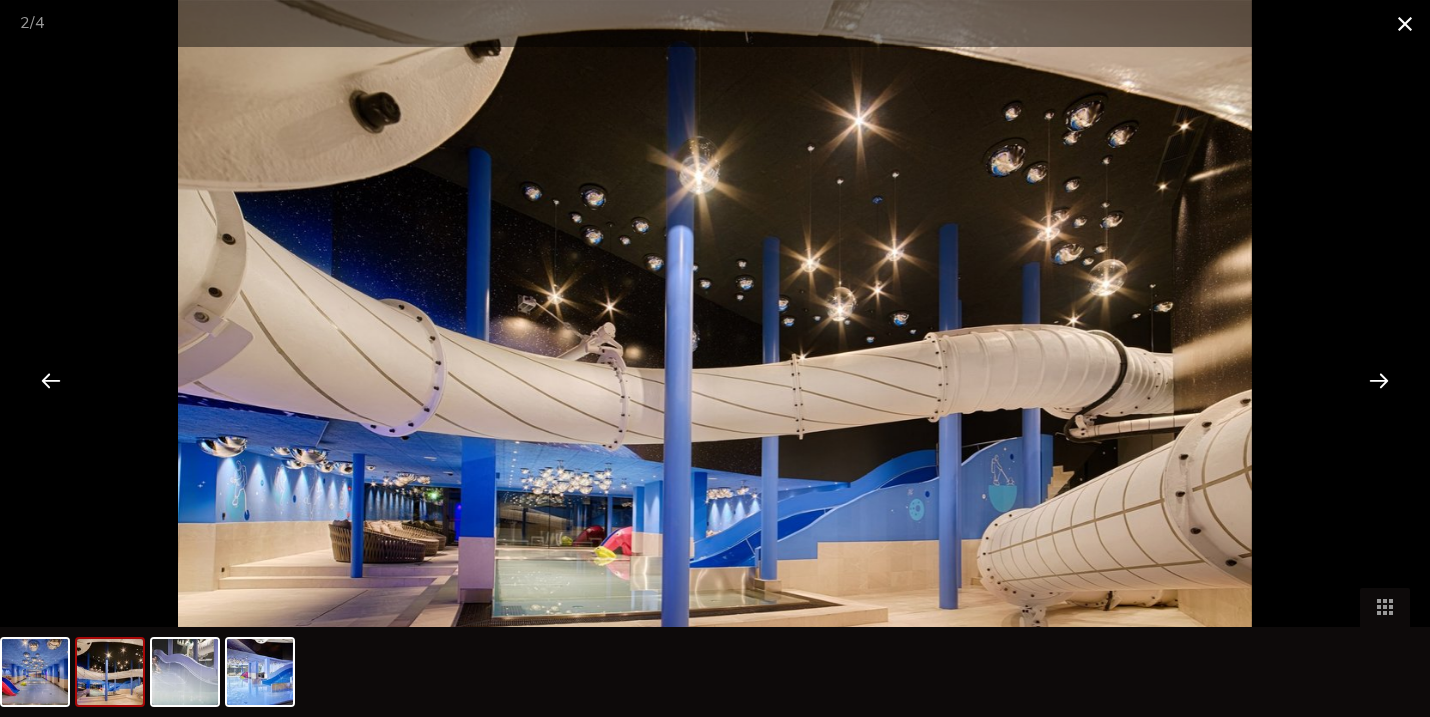 click at bounding box center (1405, 23) 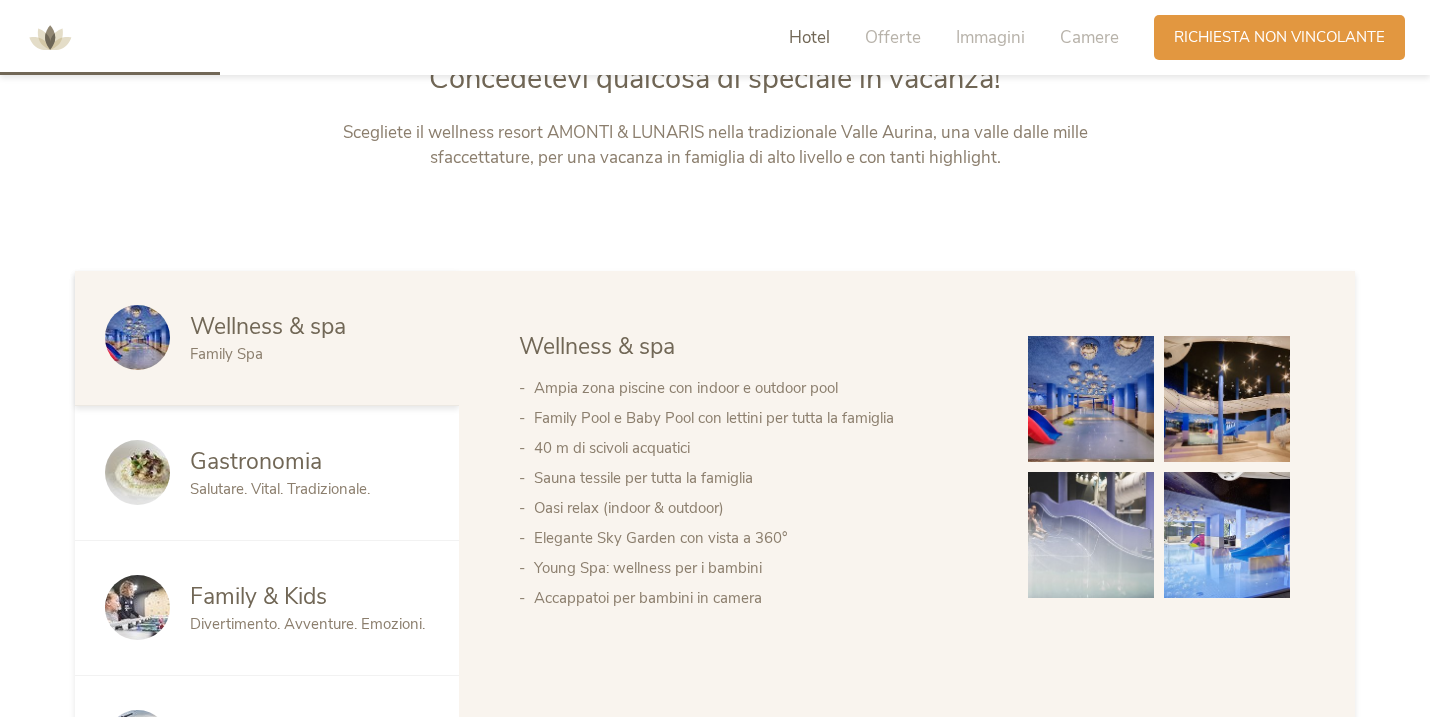 click on "Gastronomia" at bounding box center (256, 461) 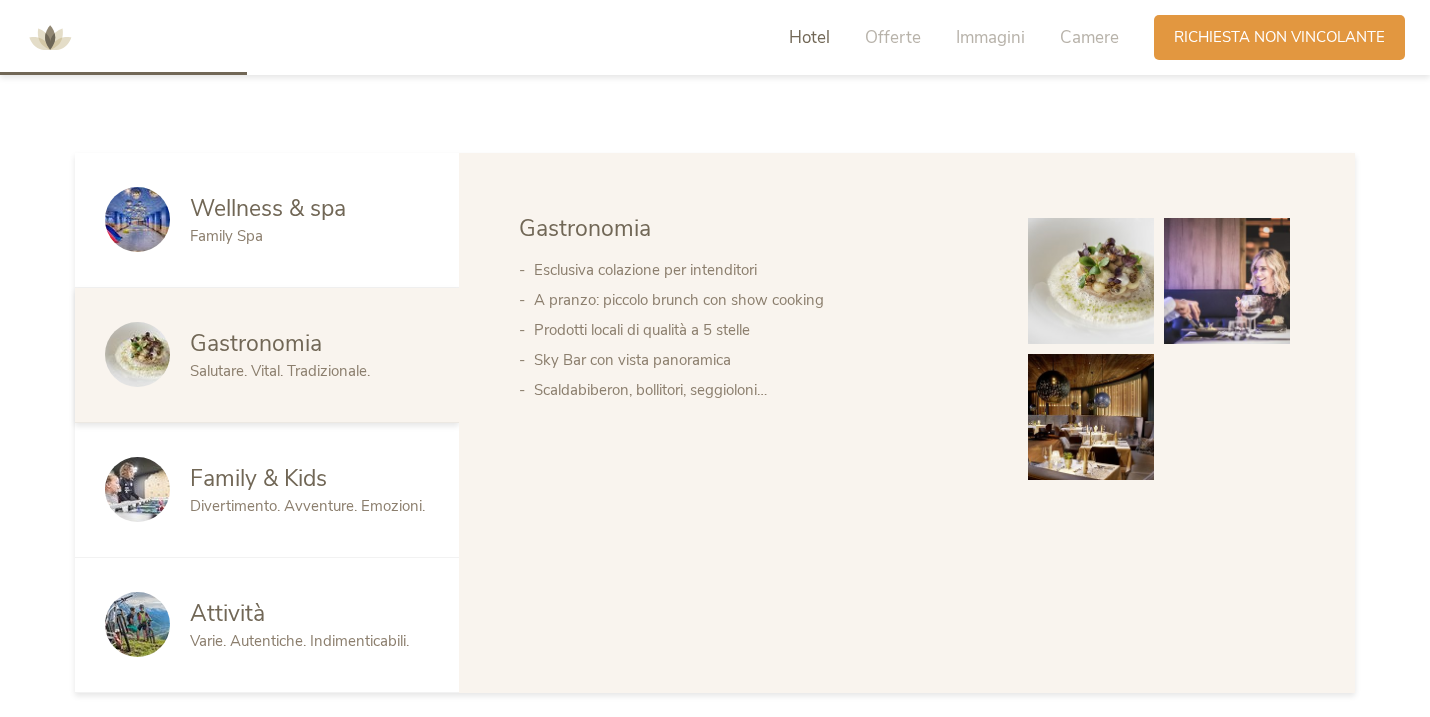 scroll, scrollTop: 1027, scrollLeft: 0, axis: vertical 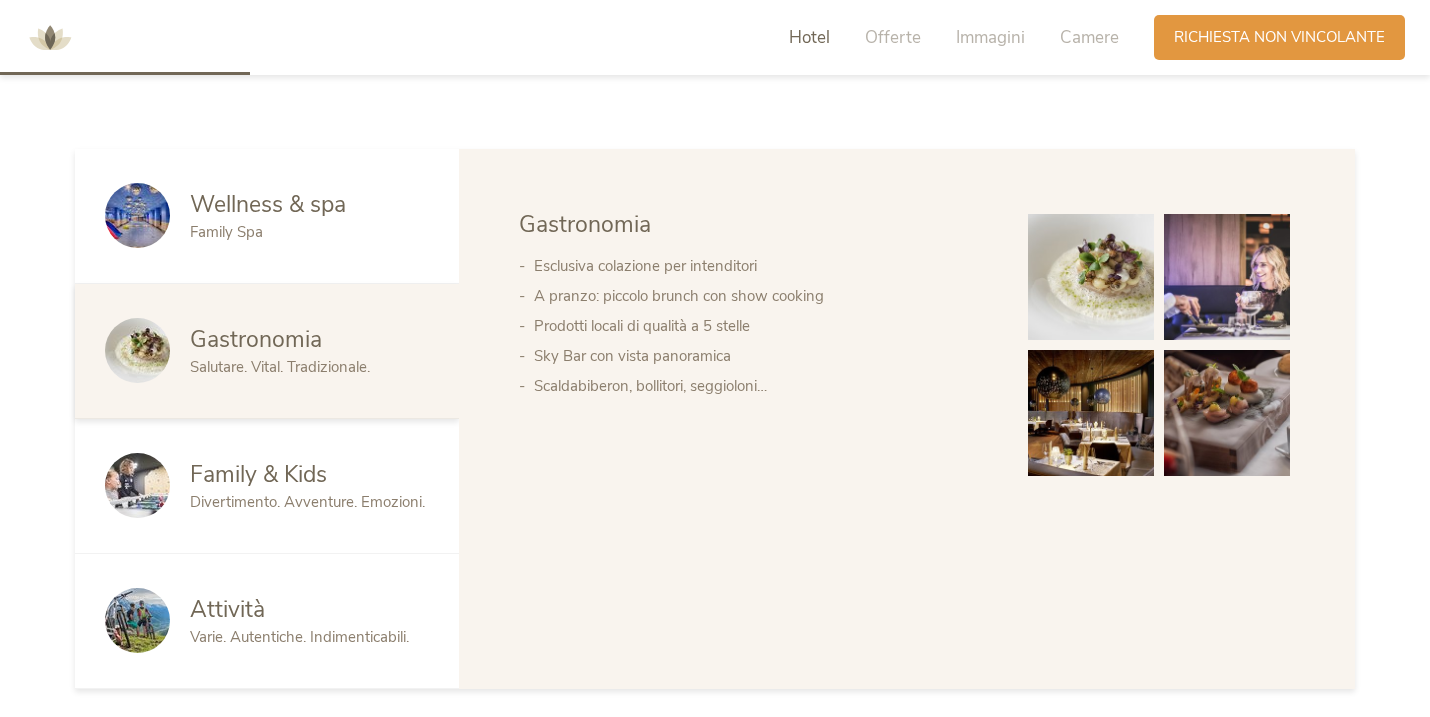 click on "Family & Kids" at bounding box center (258, 474) 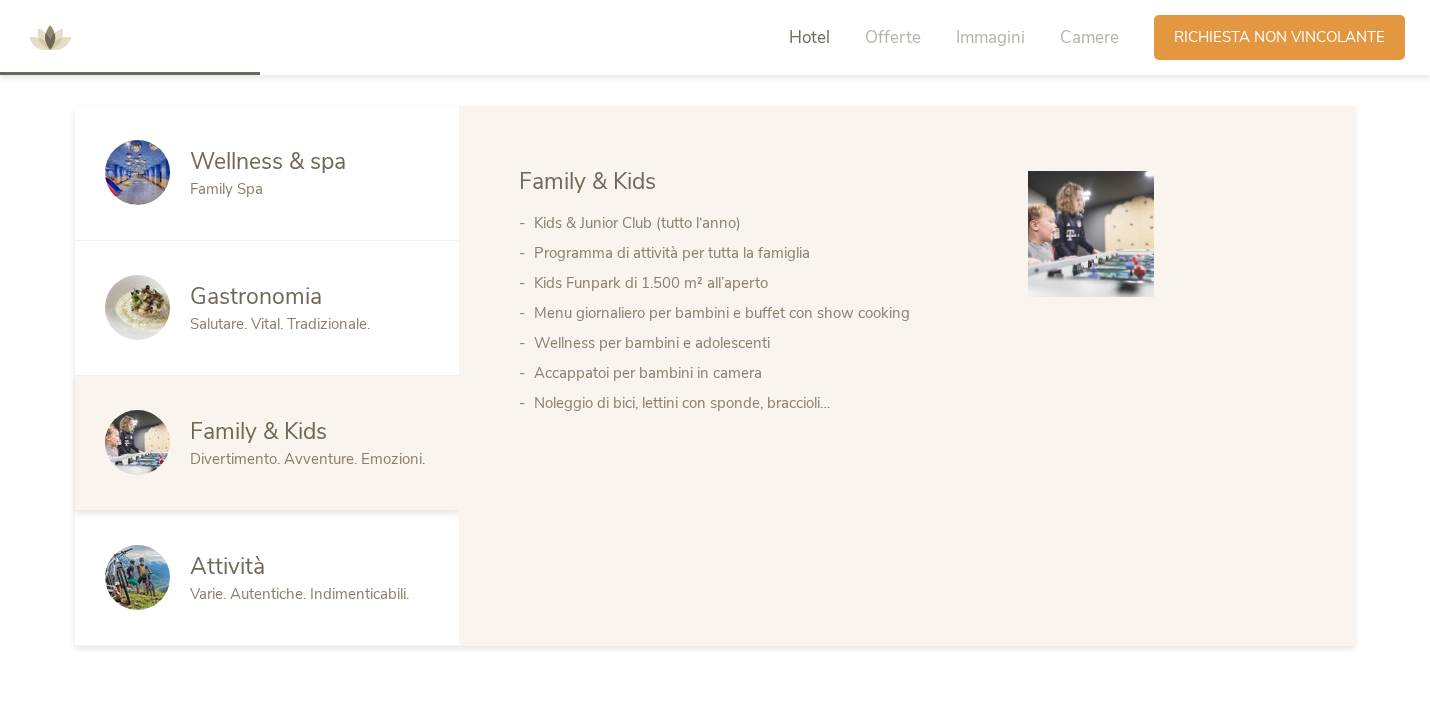 scroll, scrollTop: 1072, scrollLeft: 0, axis: vertical 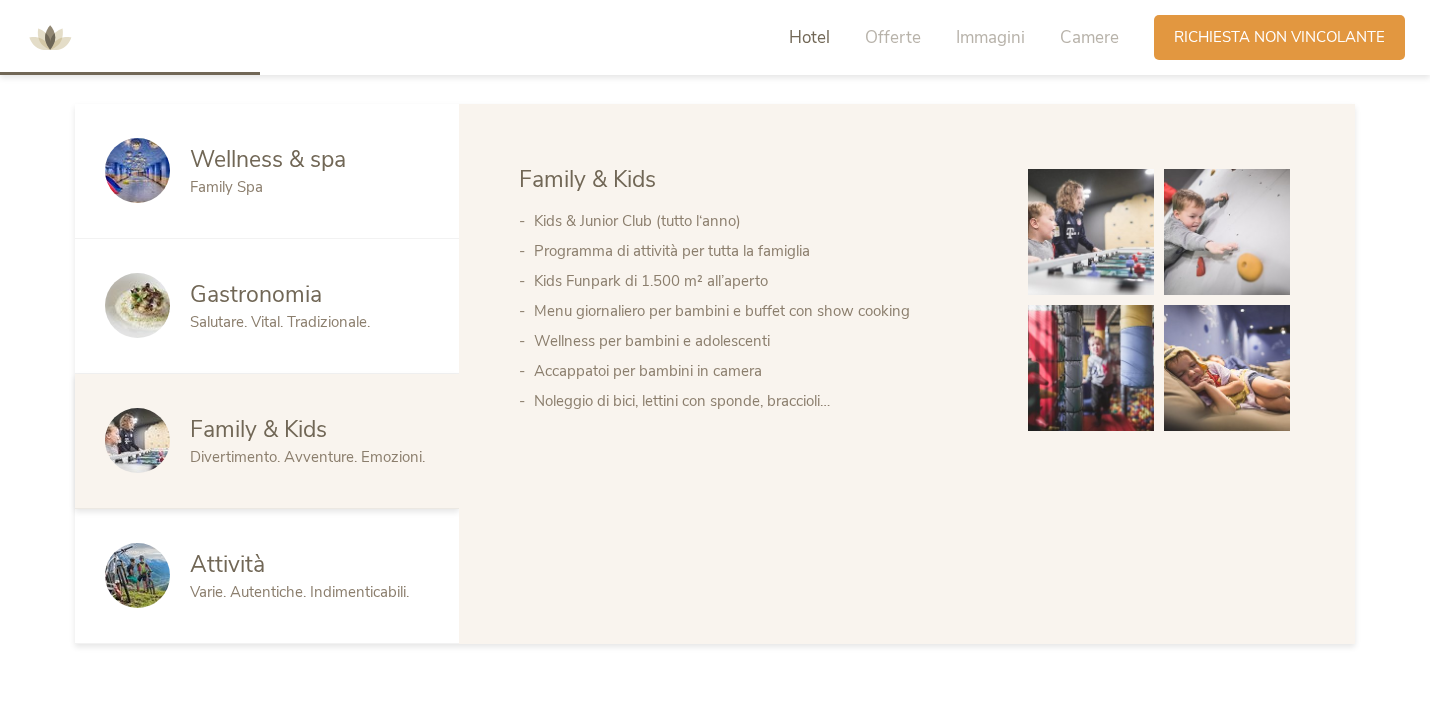 click on "Attività" at bounding box center [309, 565] 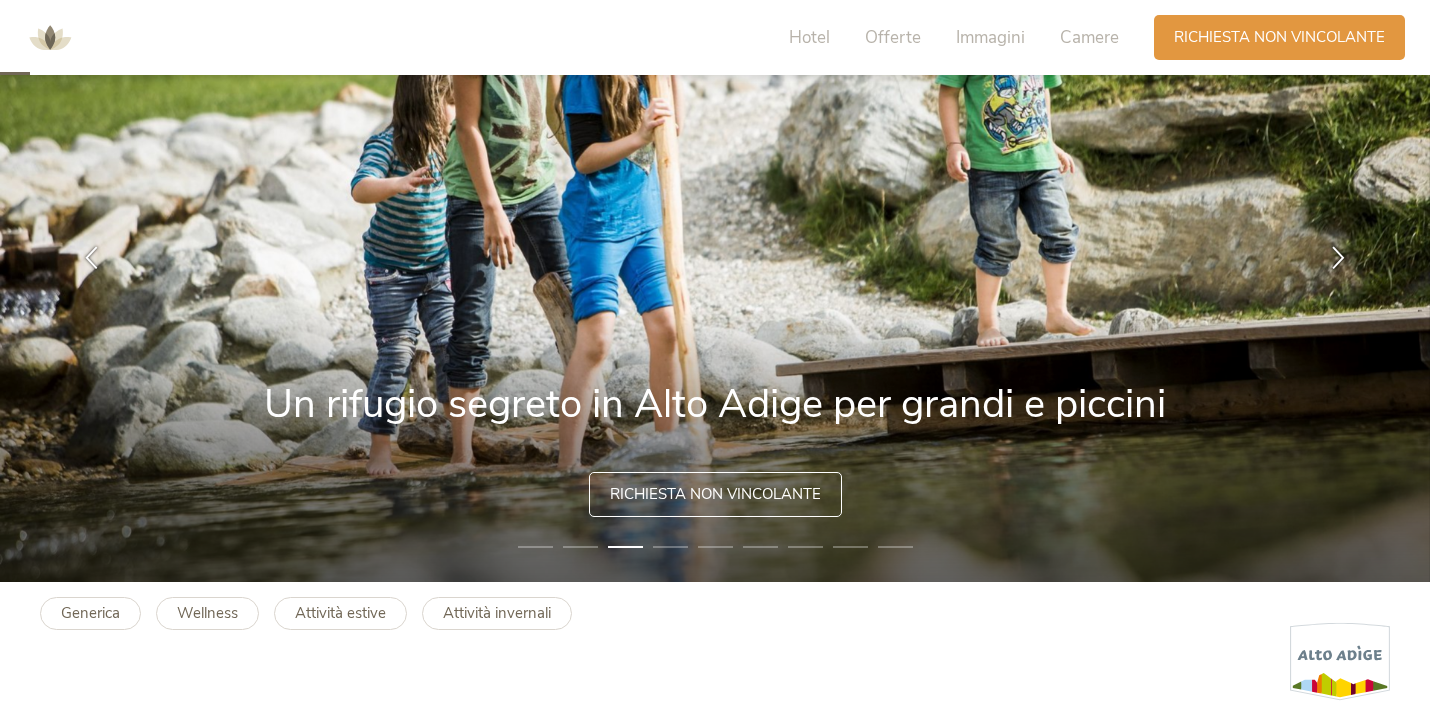 scroll, scrollTop: 0, scrollLeft: 0, axis: both 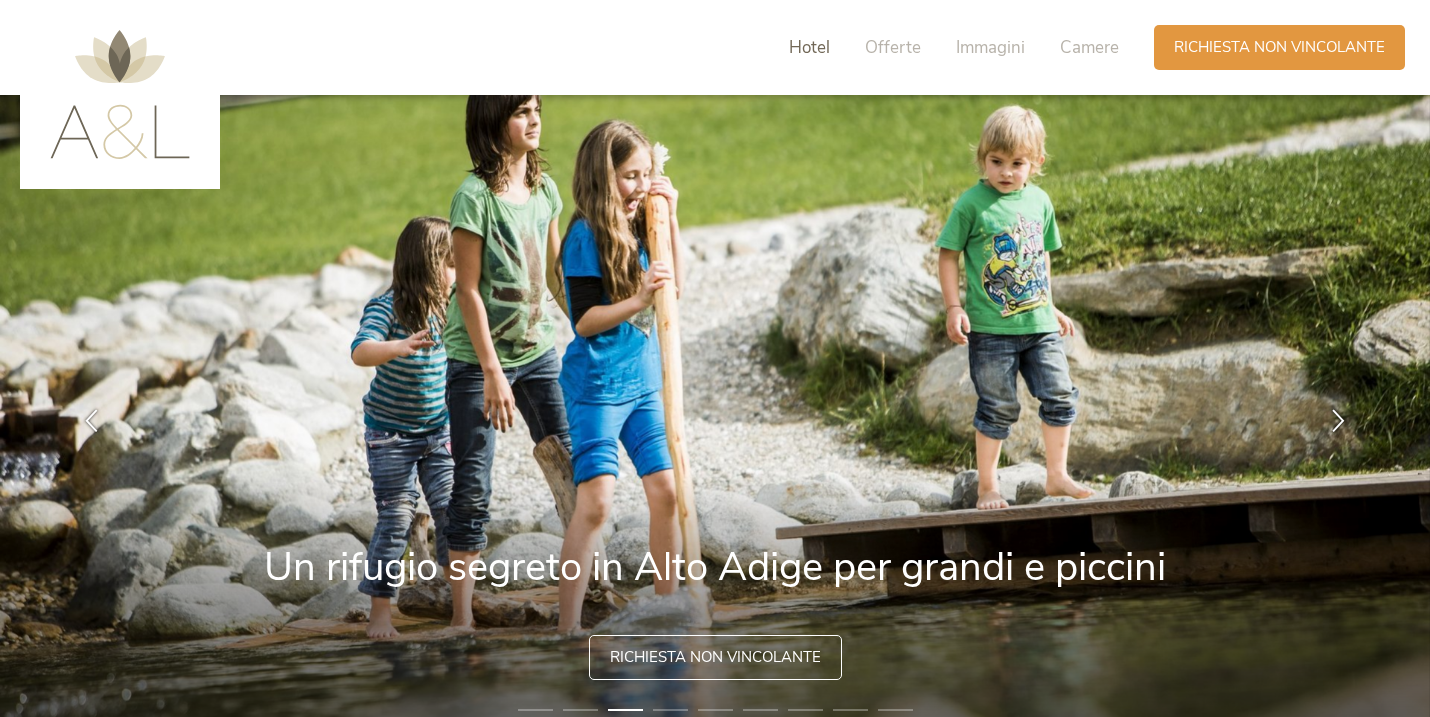 click on "Hotel" at bounding box center [809, 47] 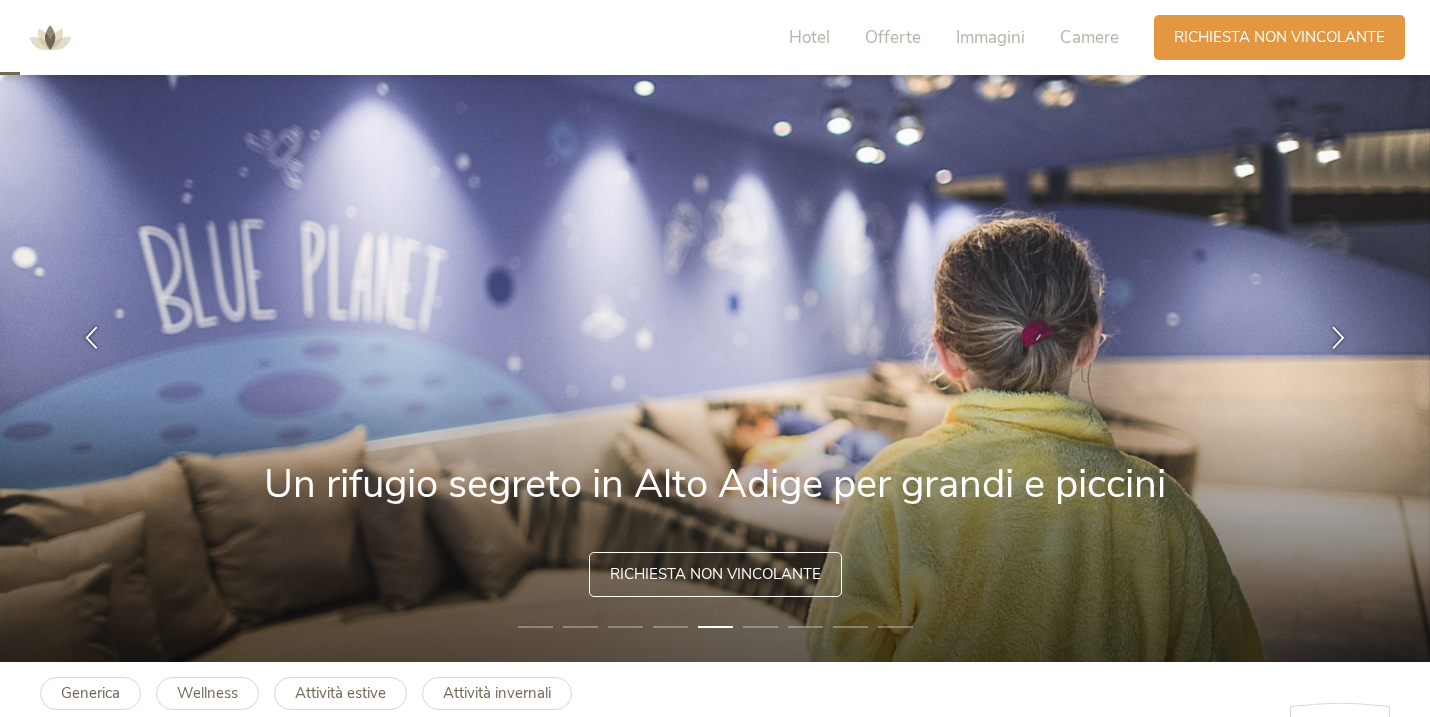 scroll, scrollTop: 0, scrollLeft: 0, axis: both 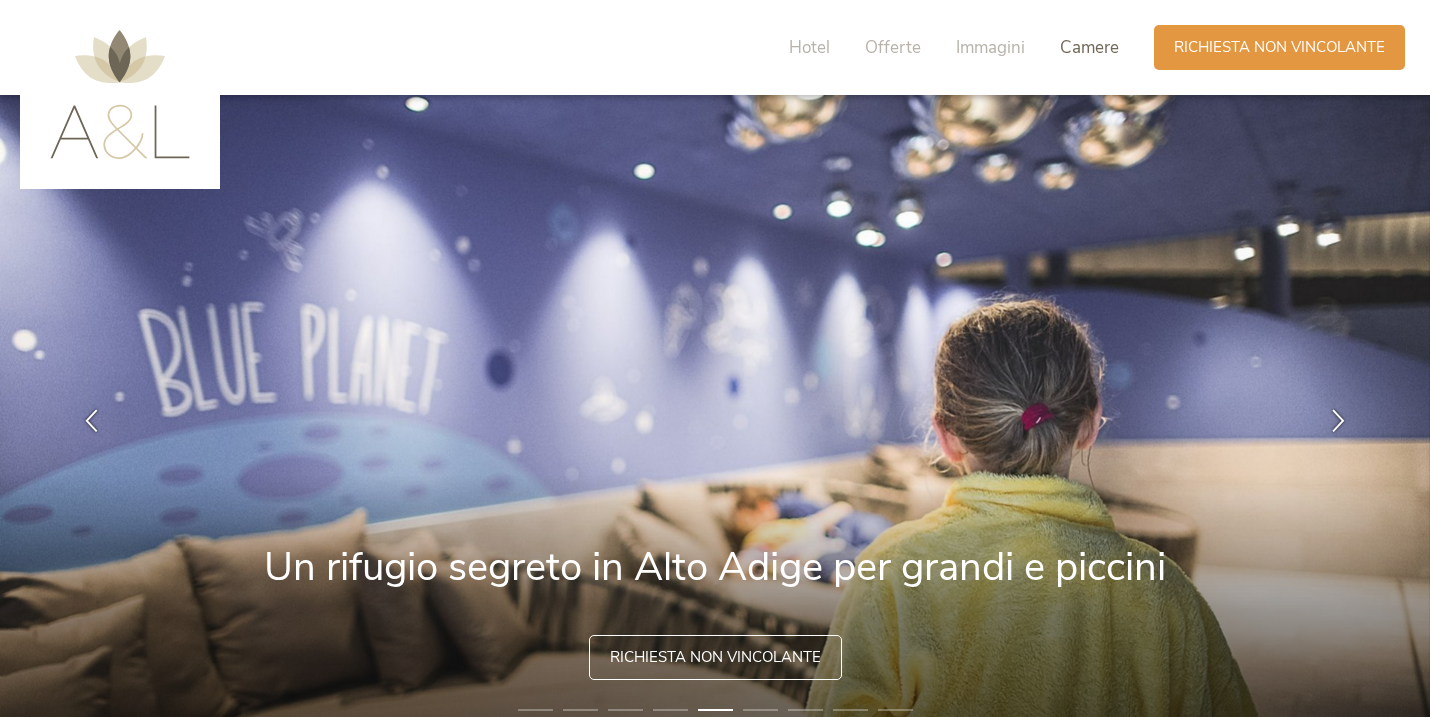 click on "Camere" at bounding box center [1089, 47] 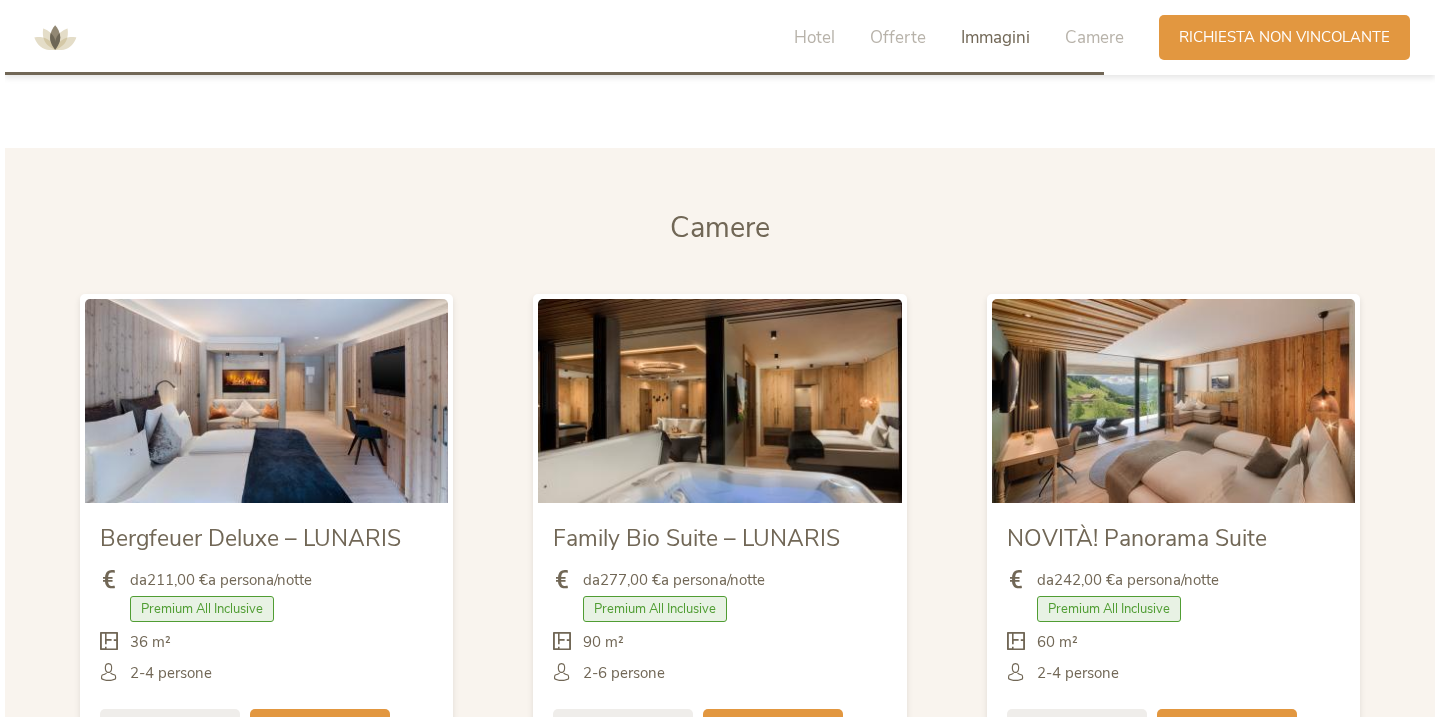 scroll, scrollTop: 4565, scrollLeft: 0, axis: vertical 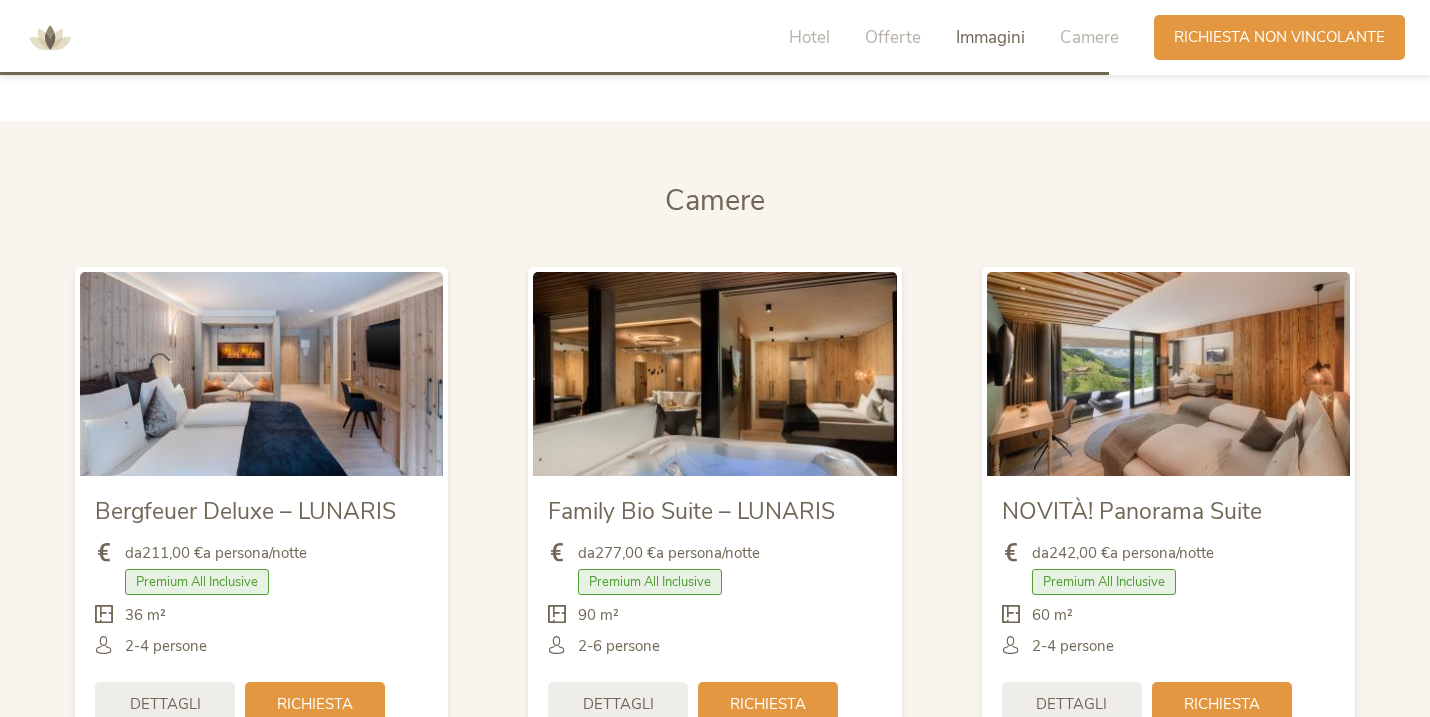 click on "Family Bio Suite – LUNARIS" at bounding box center (691, 511) 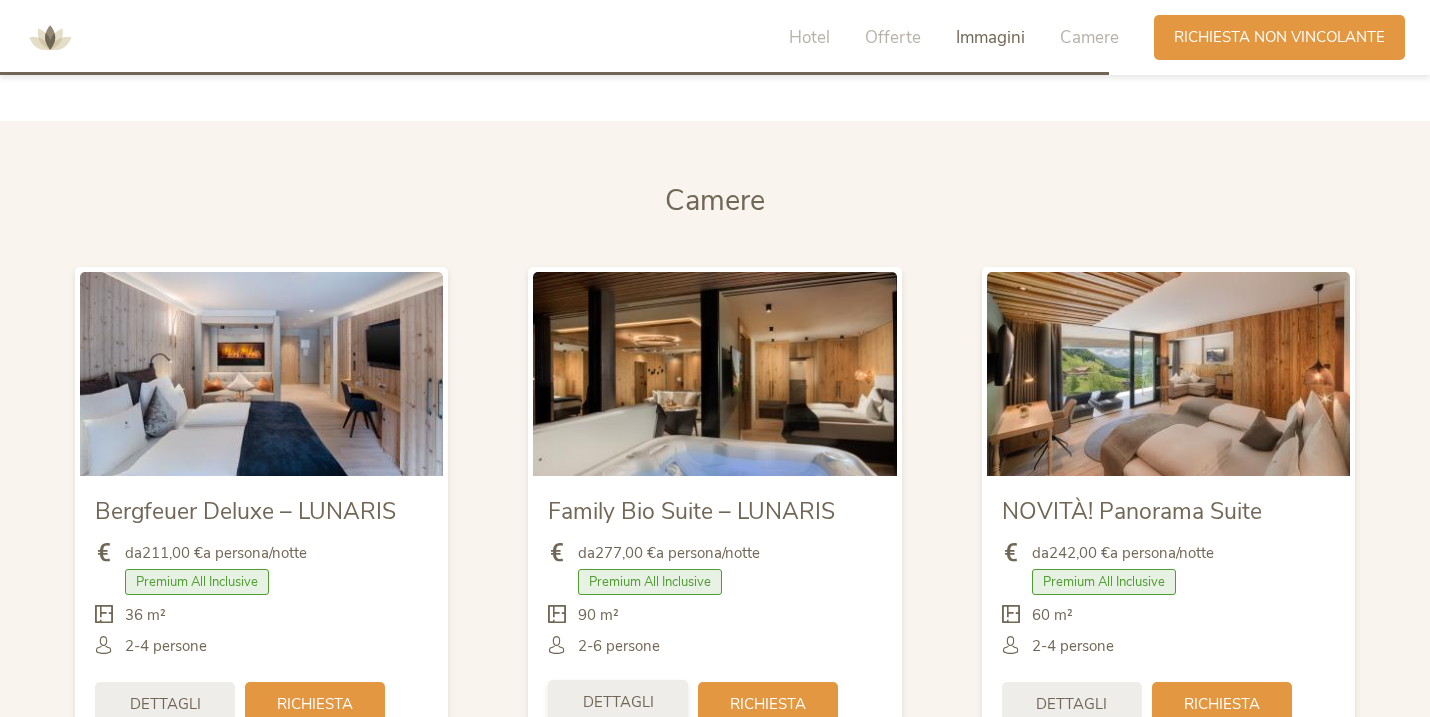 click on "Dettagli" at bounding box center [618, 702] 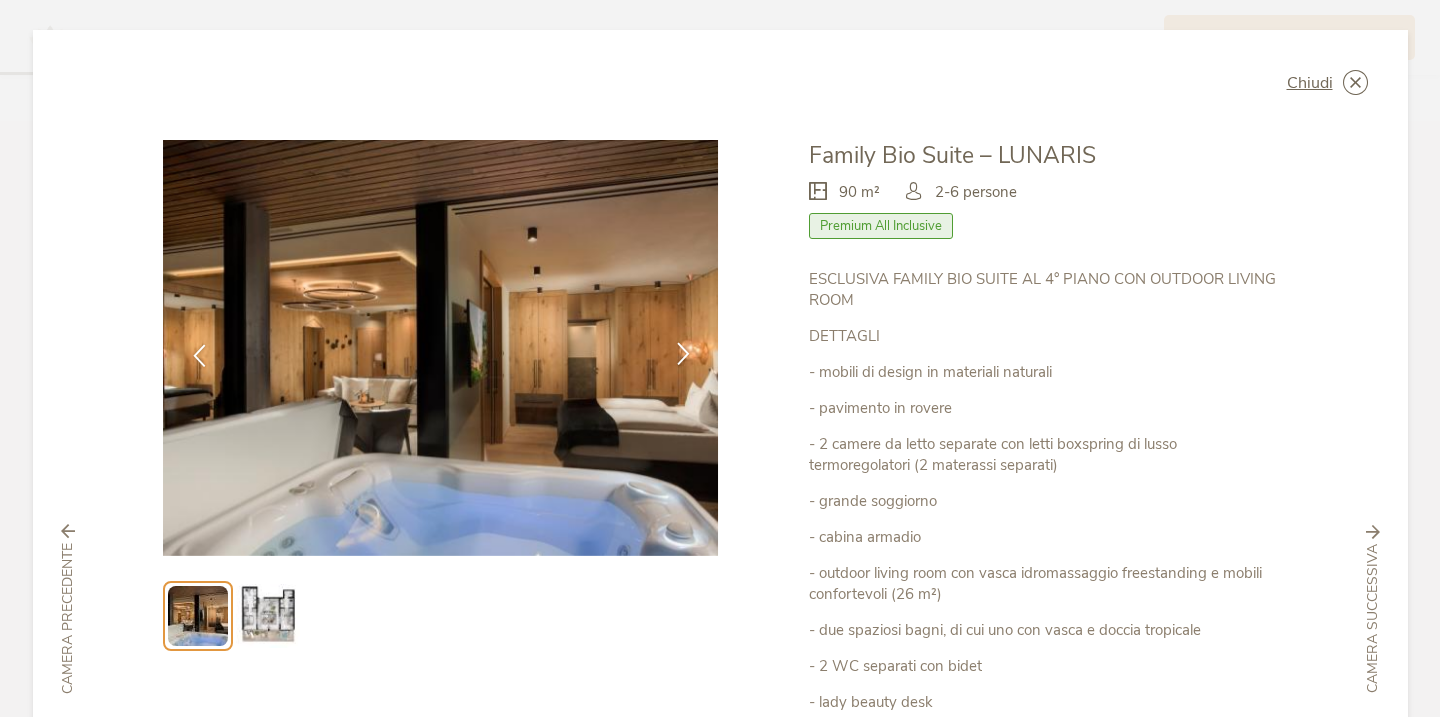 click at bounding box center (683, 353) 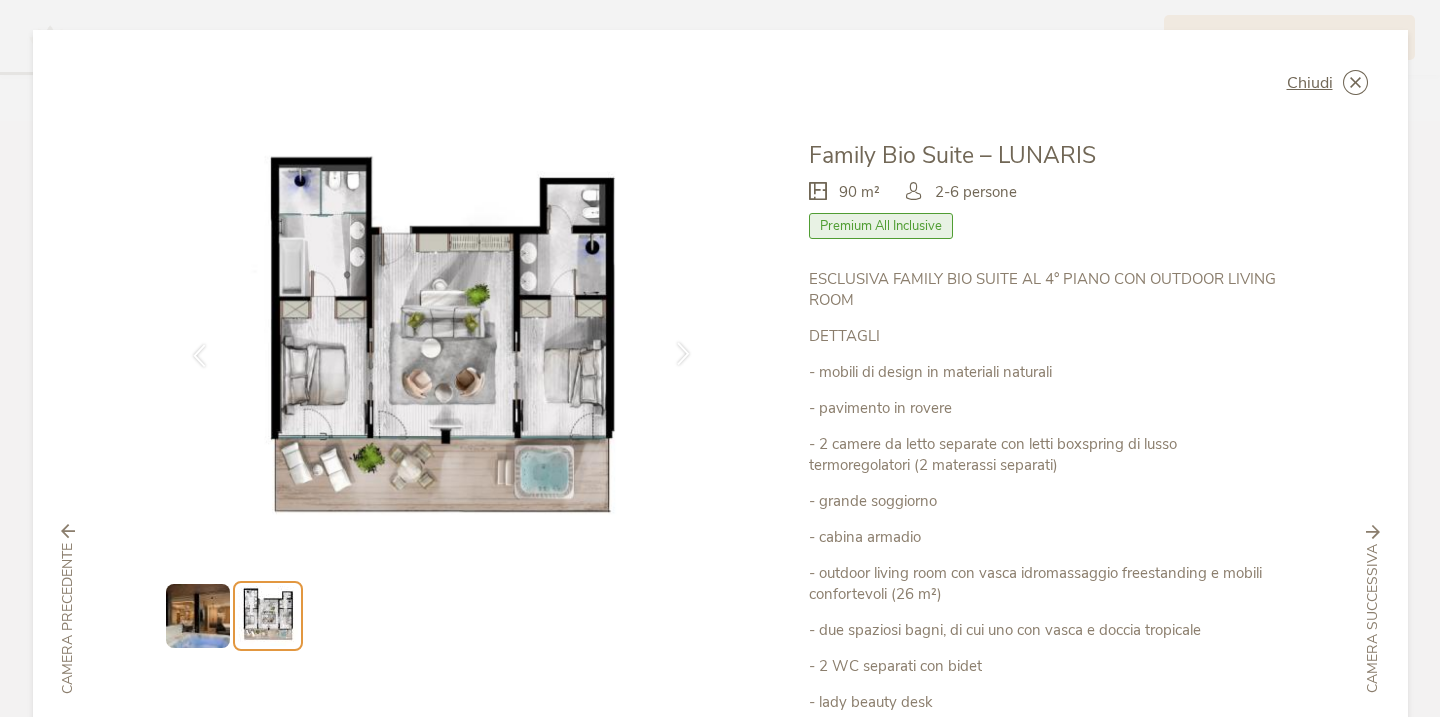 click at bounding box center (683, 353) 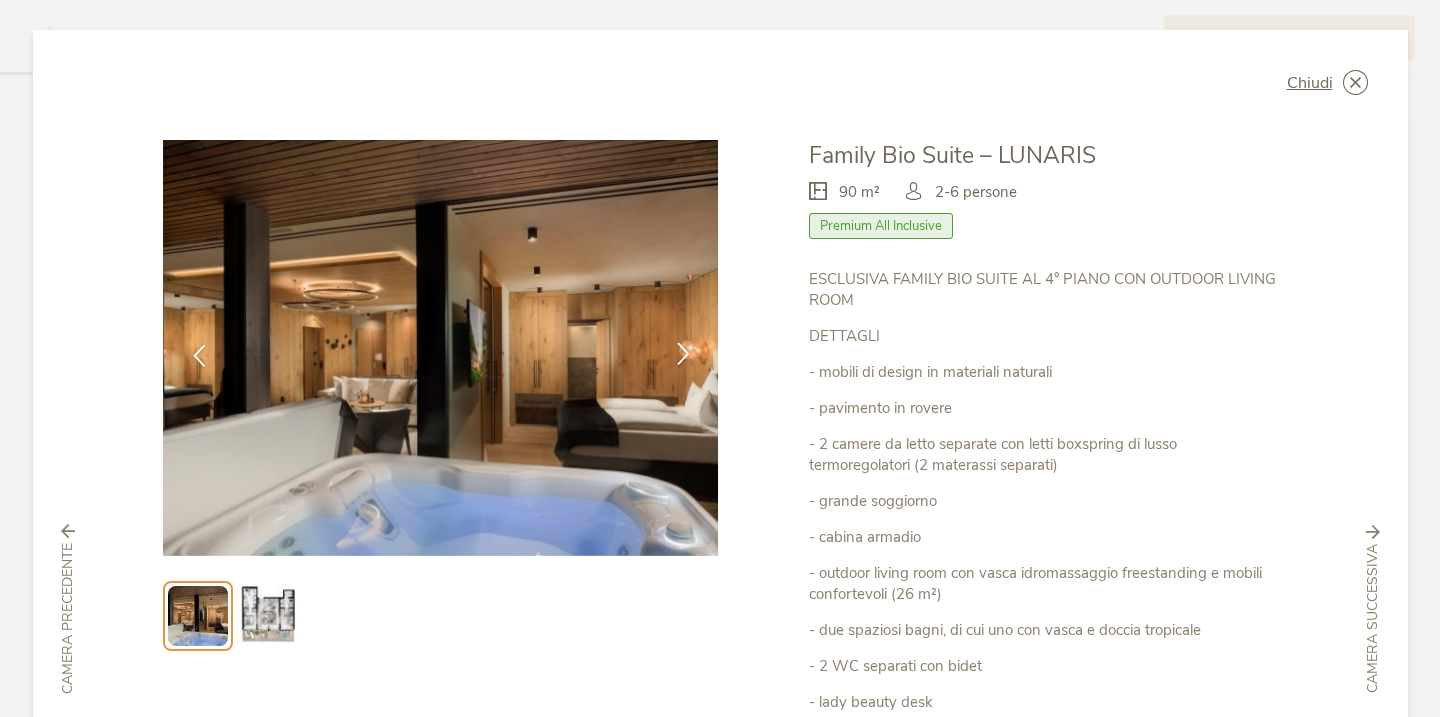click at bounding box center (683, 353) 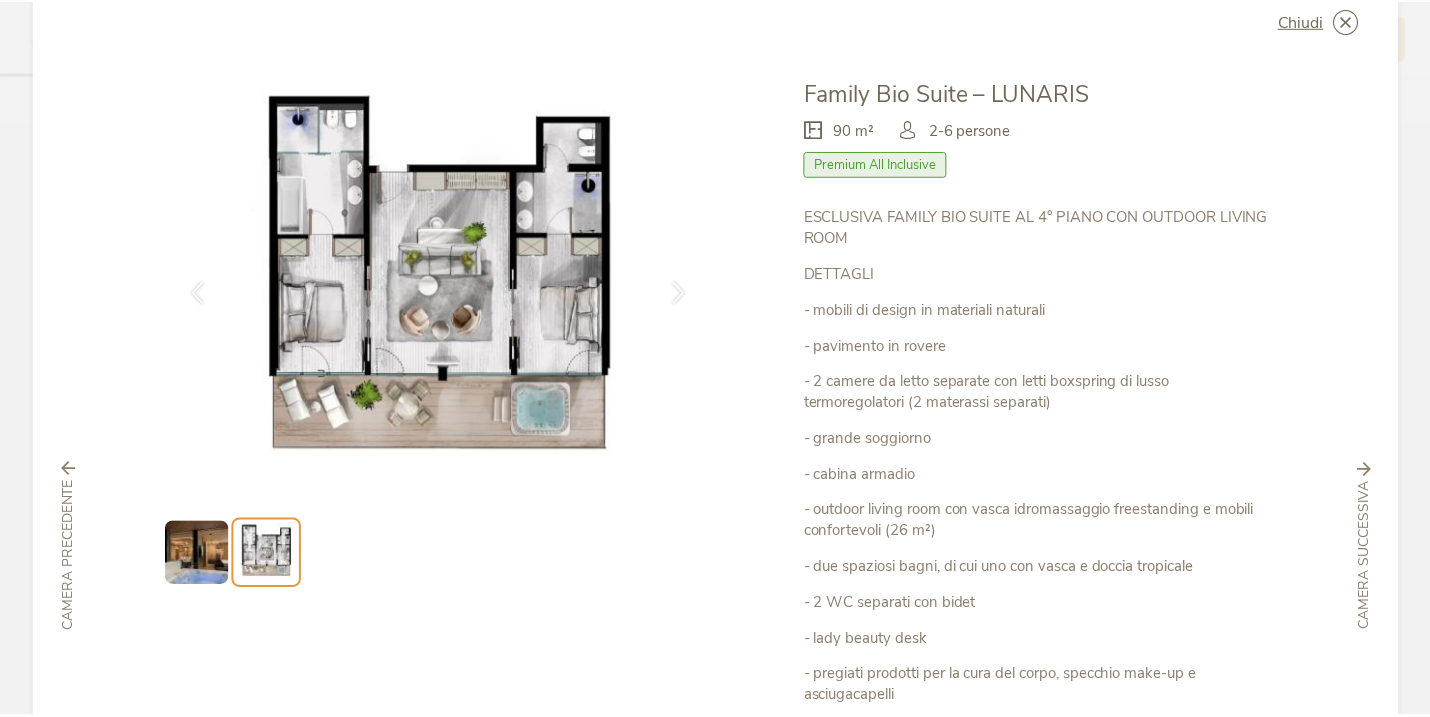 scroll, scrollTop: 0, scrollLeft: 0, axis: both 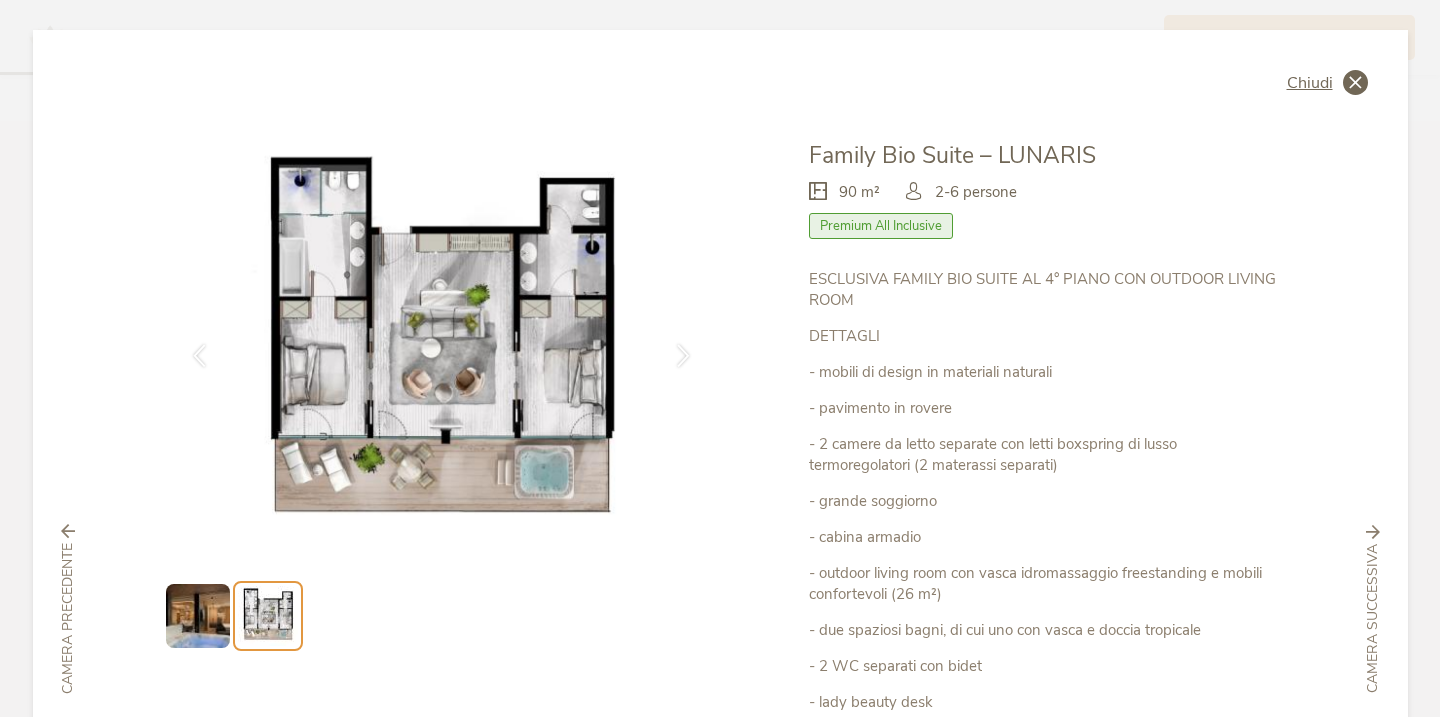 click at bounding box center [1355, 82] 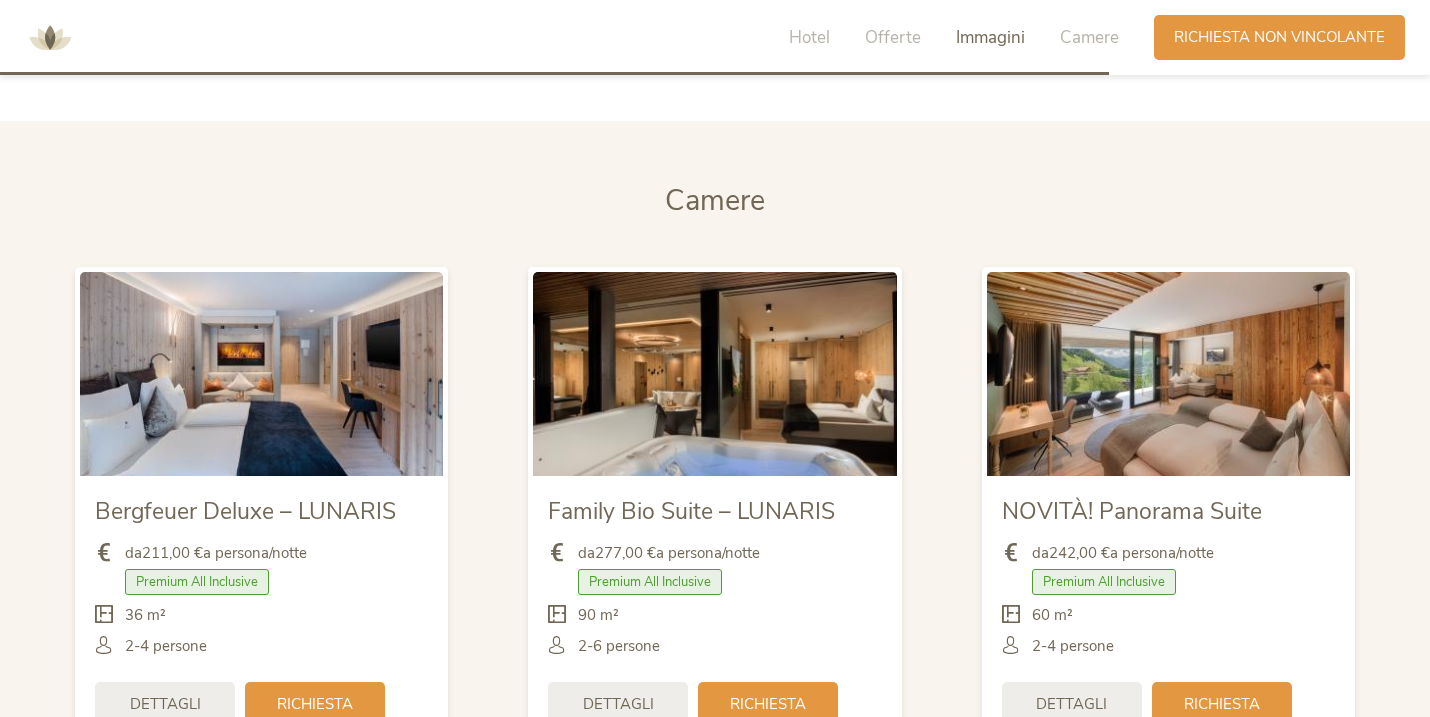 click on "Camere Camere
Bergfeuer Deluxe – LUNARIS
da  211,00 €  a persona/notte
Premium All Inclusive" at bounding box center [715, 479] 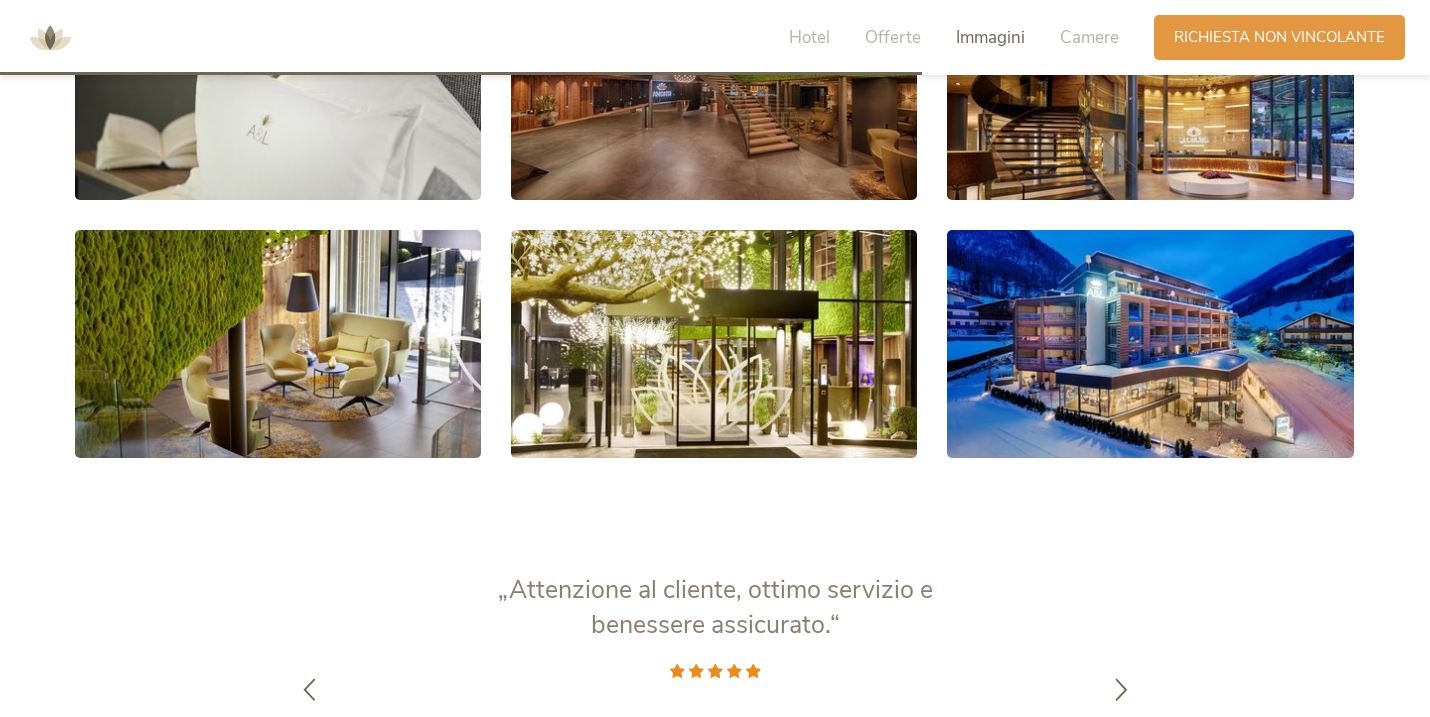 scroll, scrollTop: 3779, scrollLeft: 0, axis: vertical 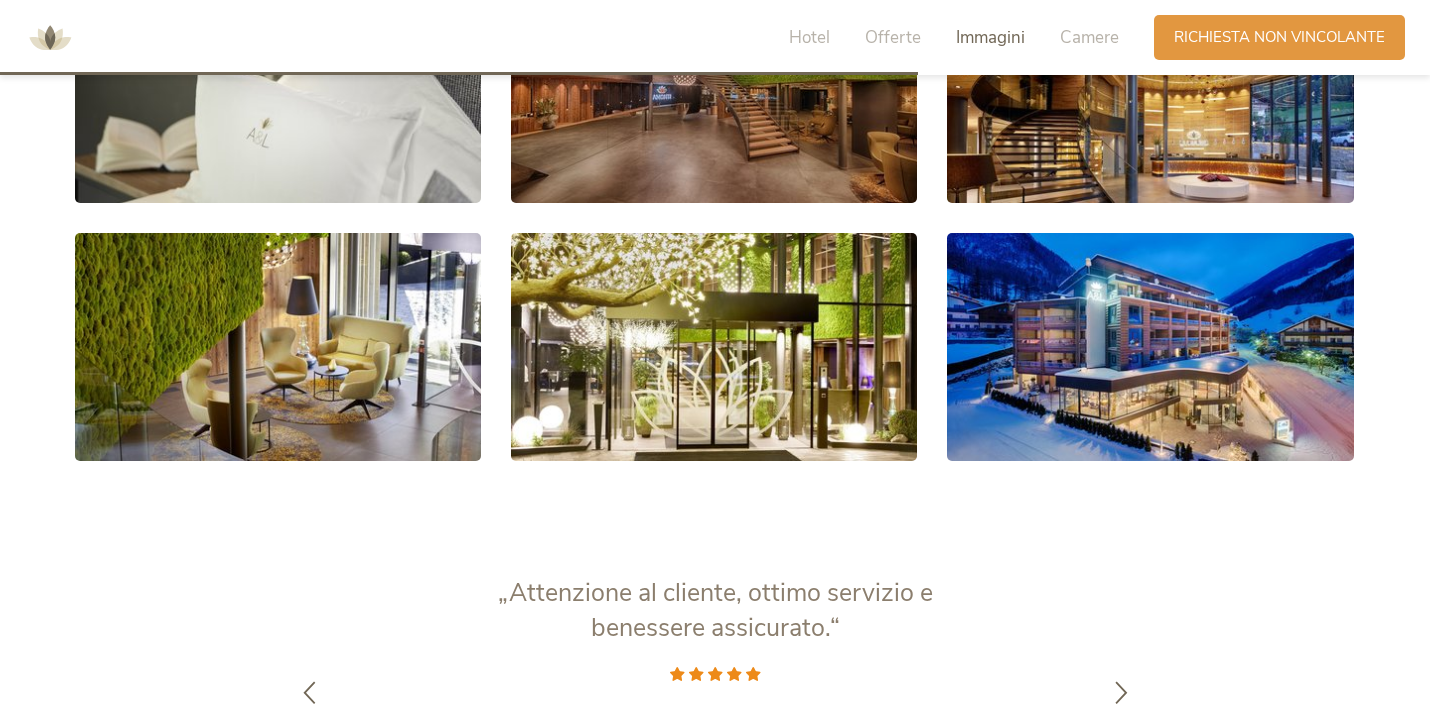 click at bounding box center (50, 38) 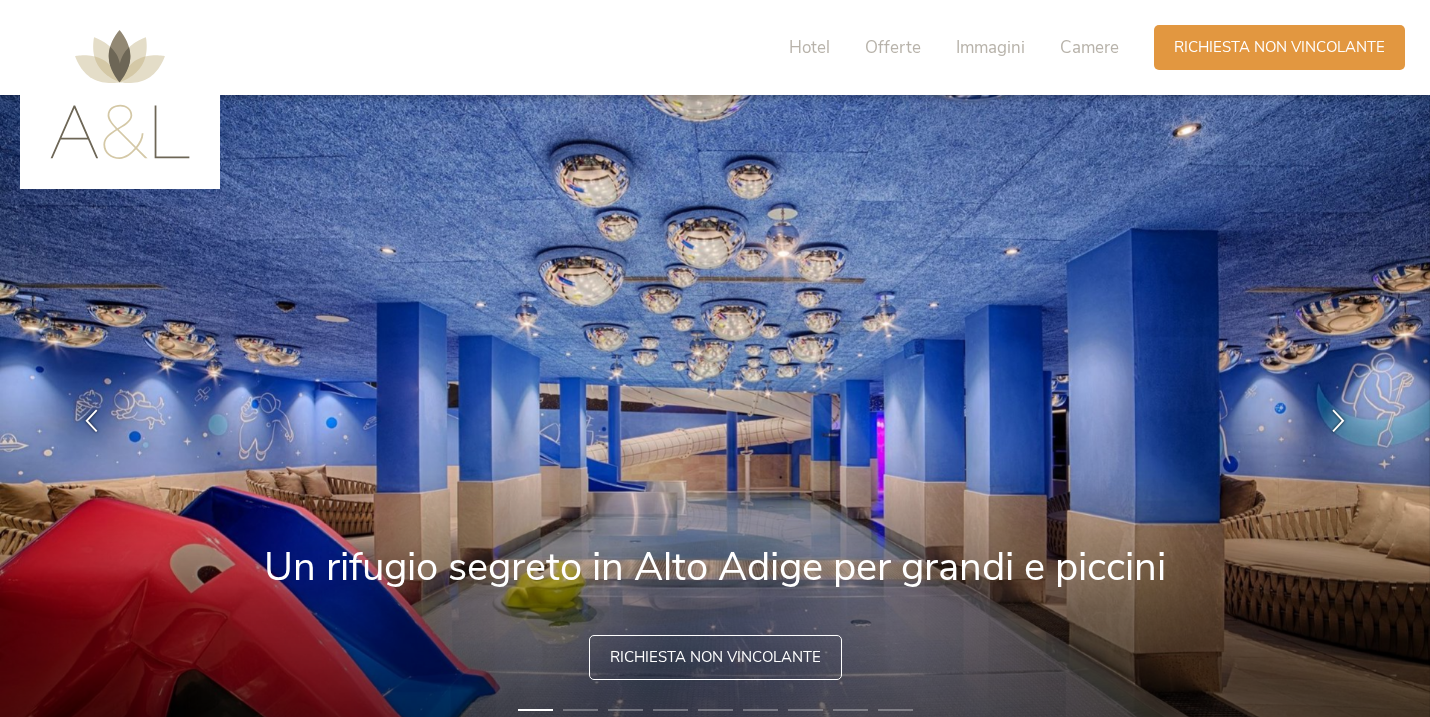 scroll, scrollTop: 0, scrollLeft: 0, axis: both 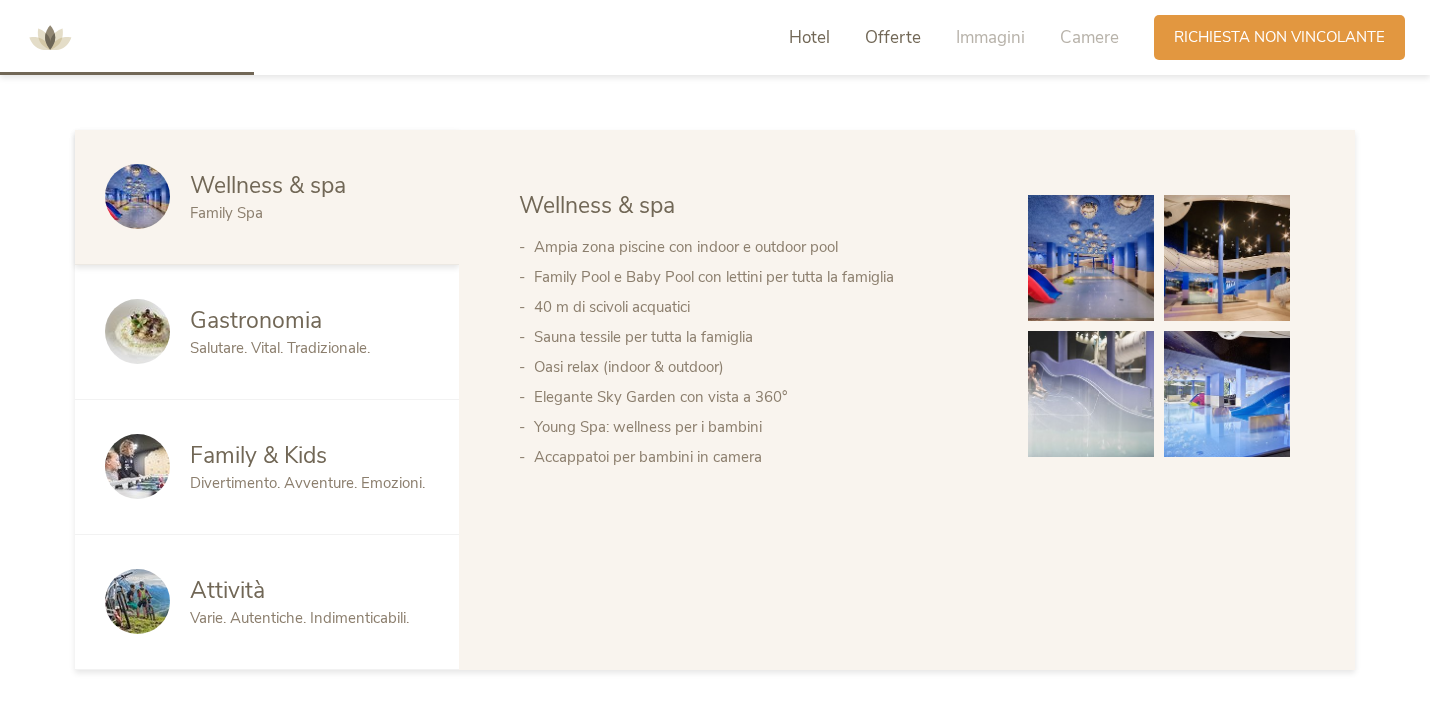 click on "Offerte" at bounding box center (893, 37) 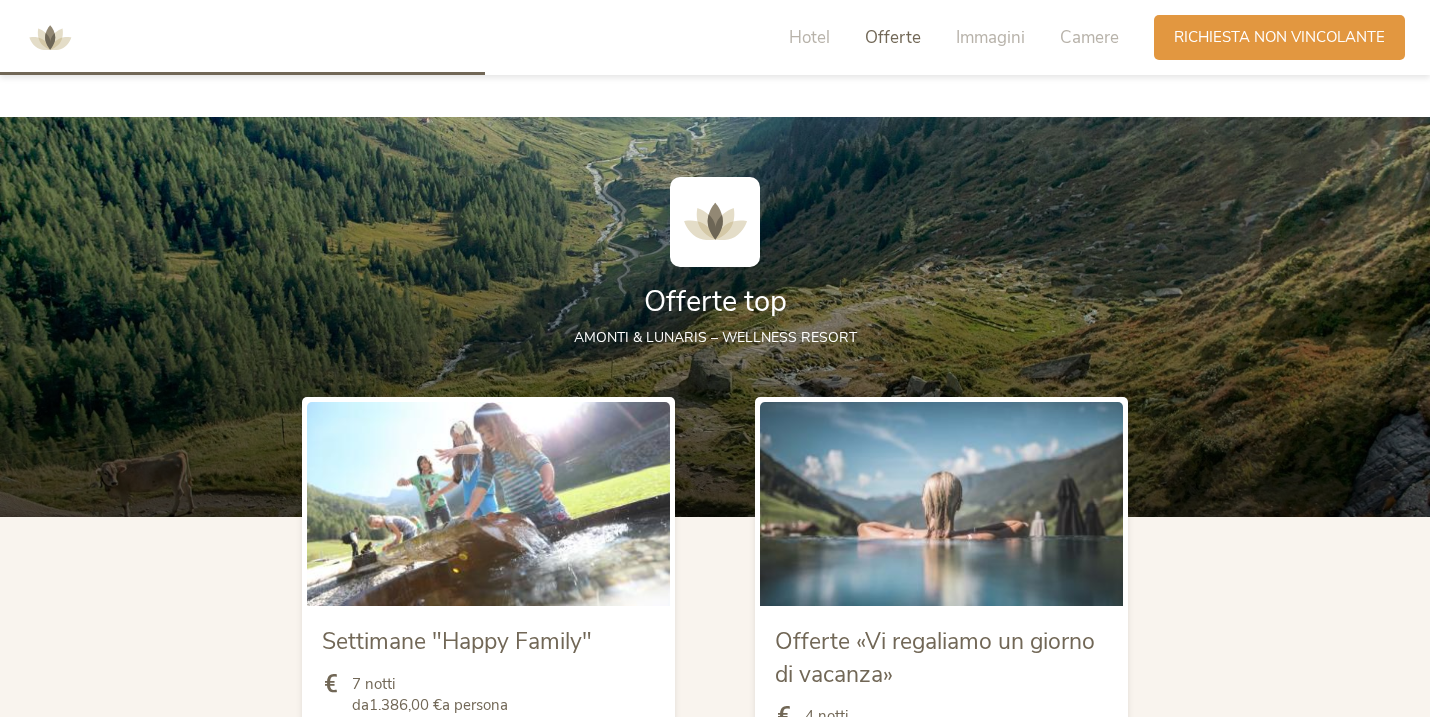 scroll, scrollTop: 2001, scrollLeft: 0, axis: vertical 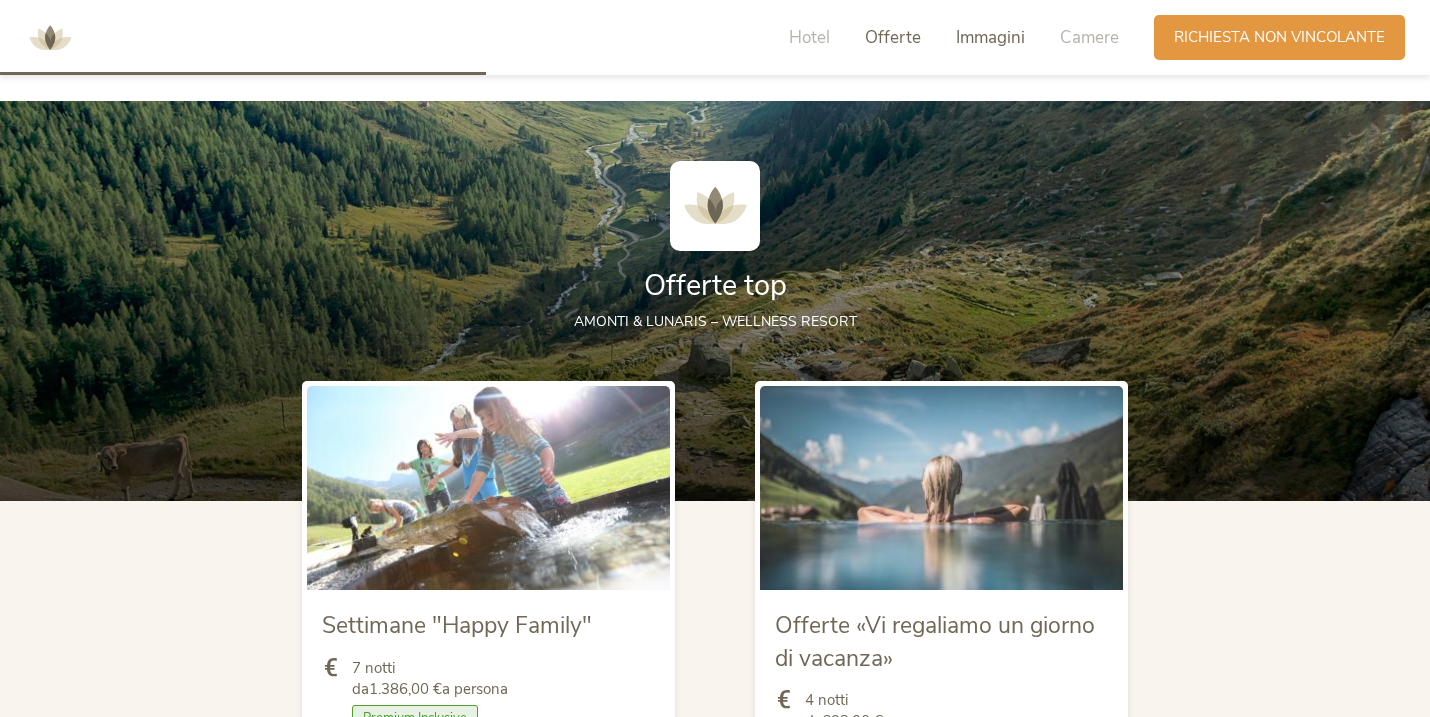 click on "Immagini" at bounding box center [990, 37] 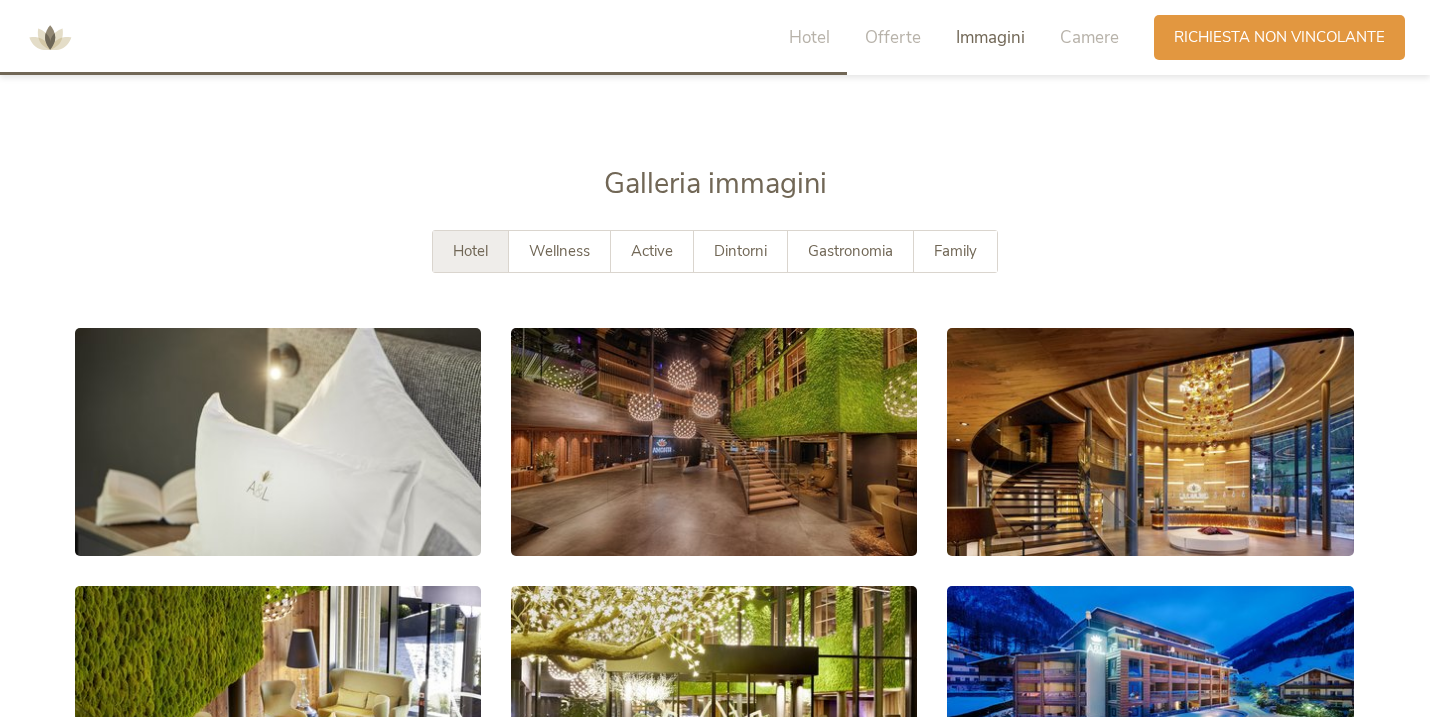 scroll, scrollTop: 3489, scrollLeft: 0, axis: vertical 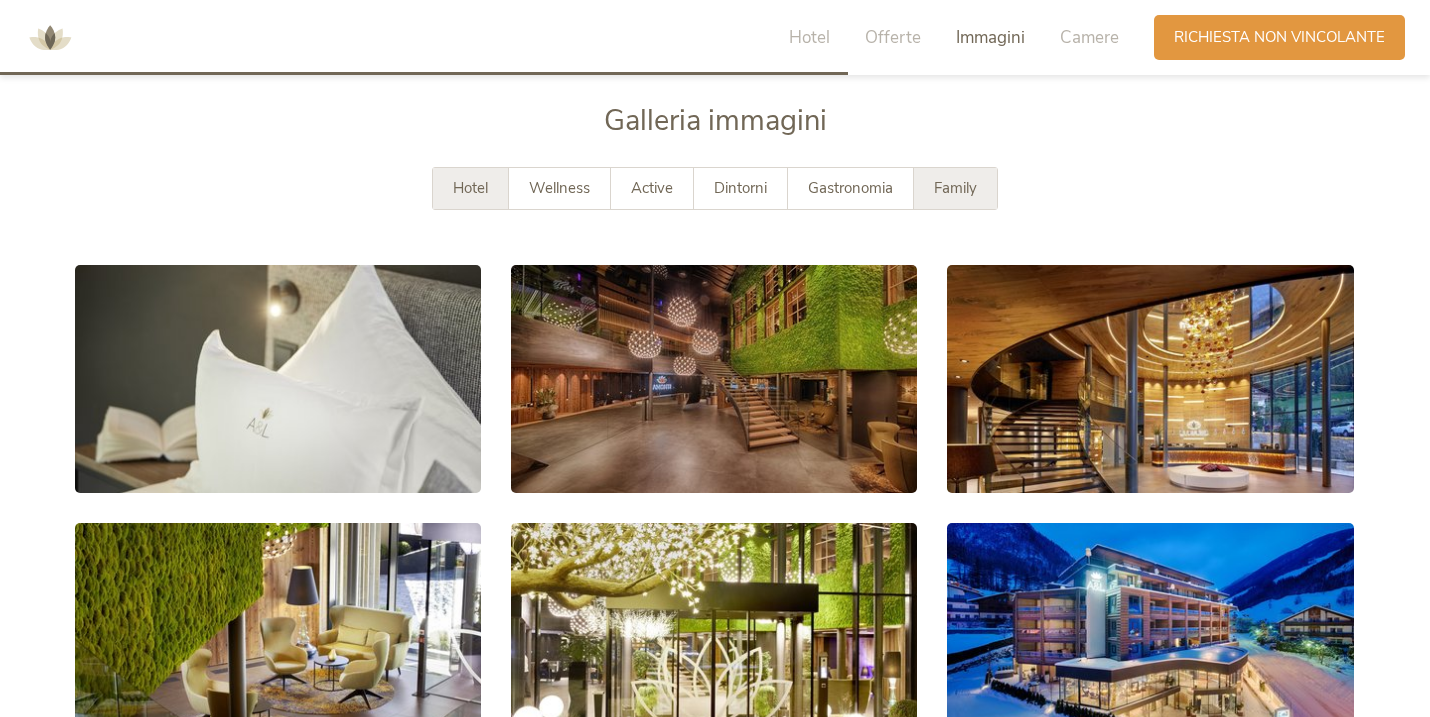 click on "Family" at bounding box center (955, 188) 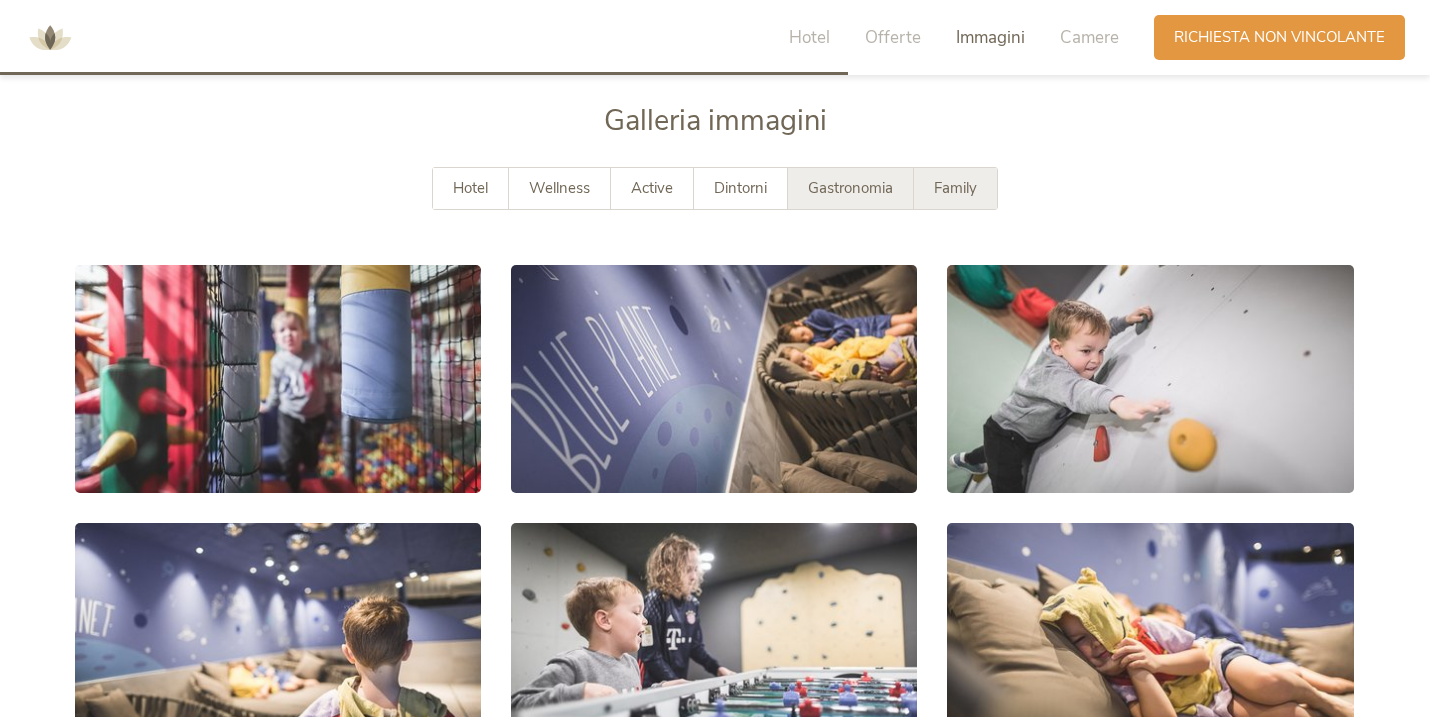 click on "Gastronomia" at bounding box center (850, 188) 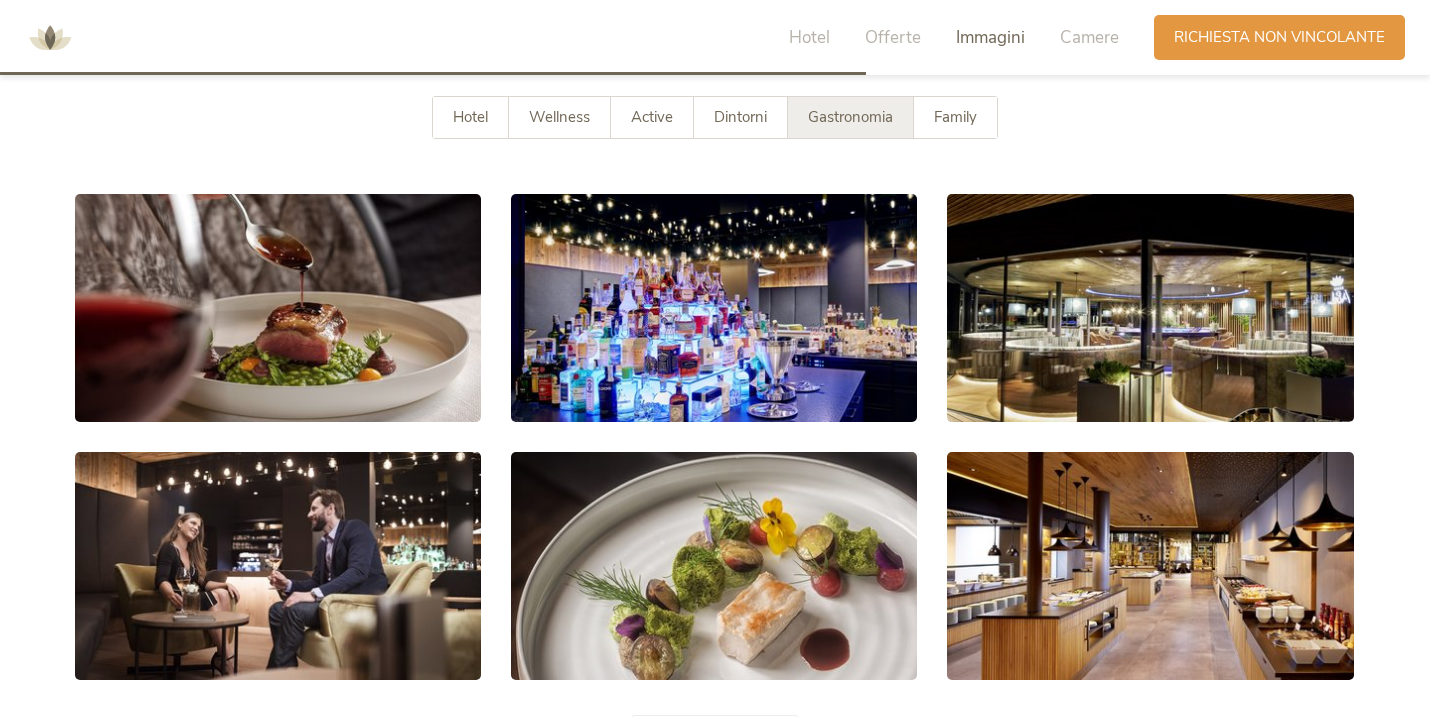 scroll, scrollTop: 3489, scrollLeft: 0, axis: vertical 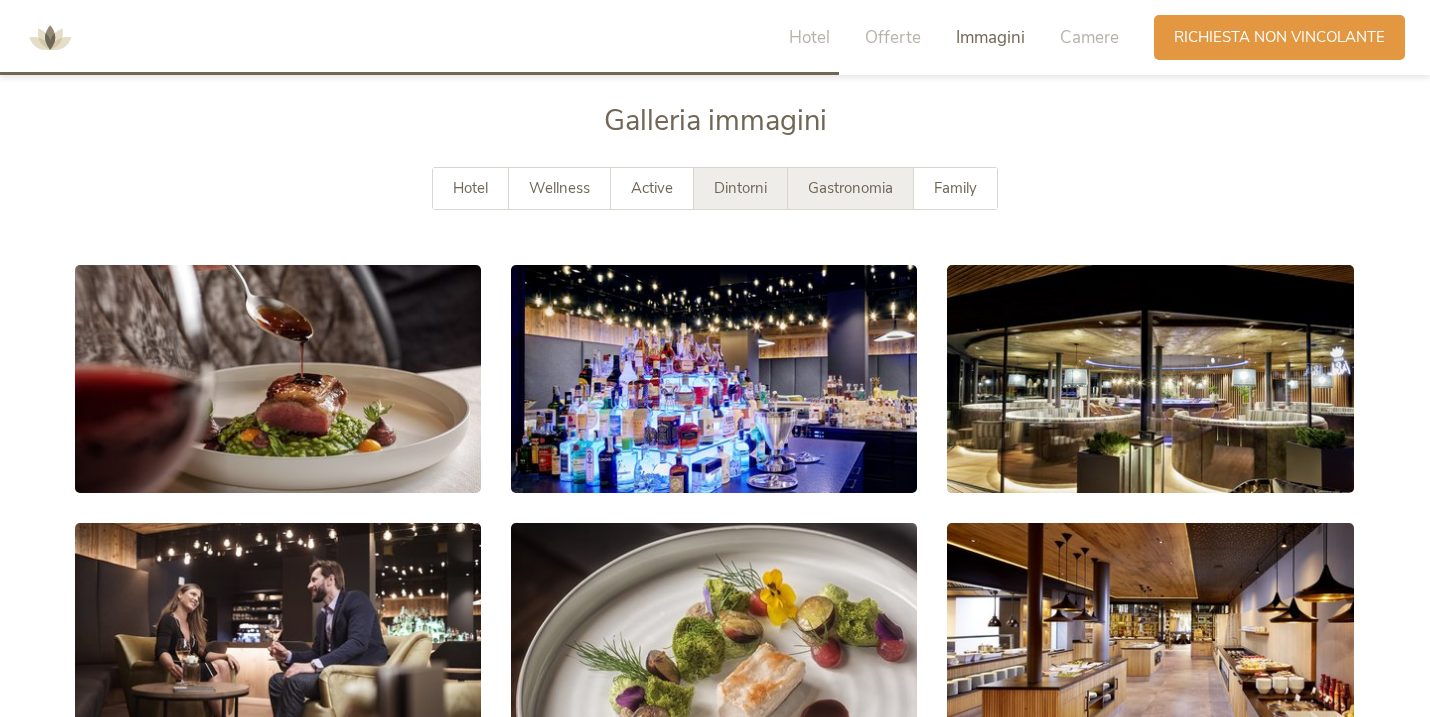 click on "Dintorni" at bounding box center [740, 188] 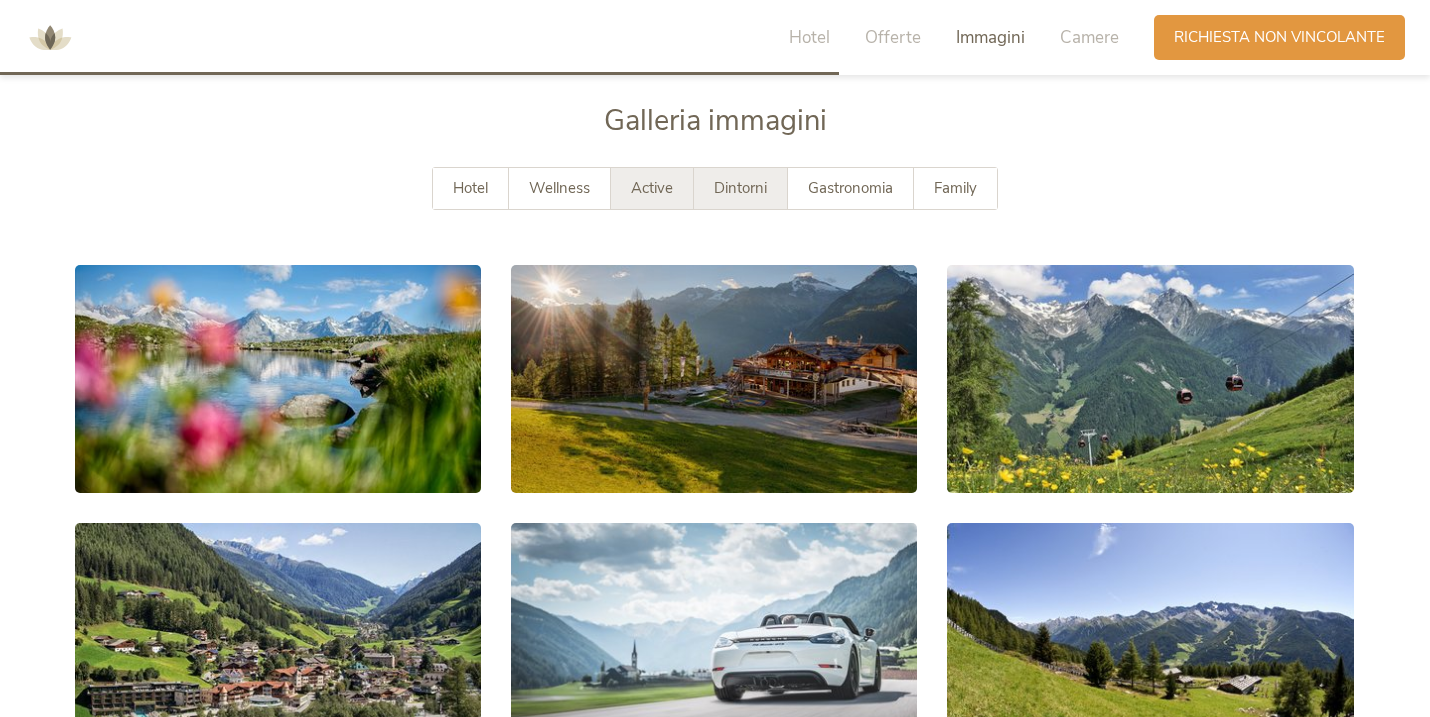 click on "Active" at bounding box center (652, 188) 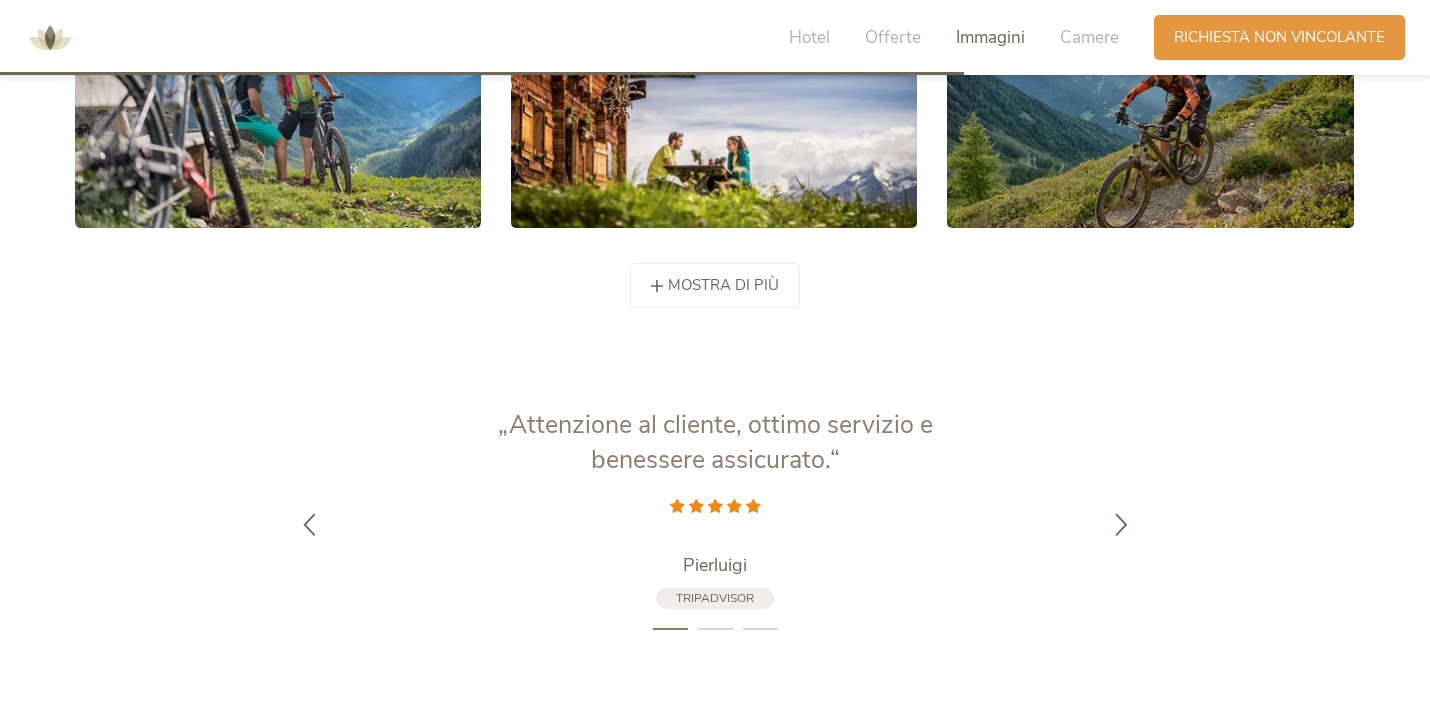 scroll, scrollTop: 4013, scrollLeft: 0, axis: vertical 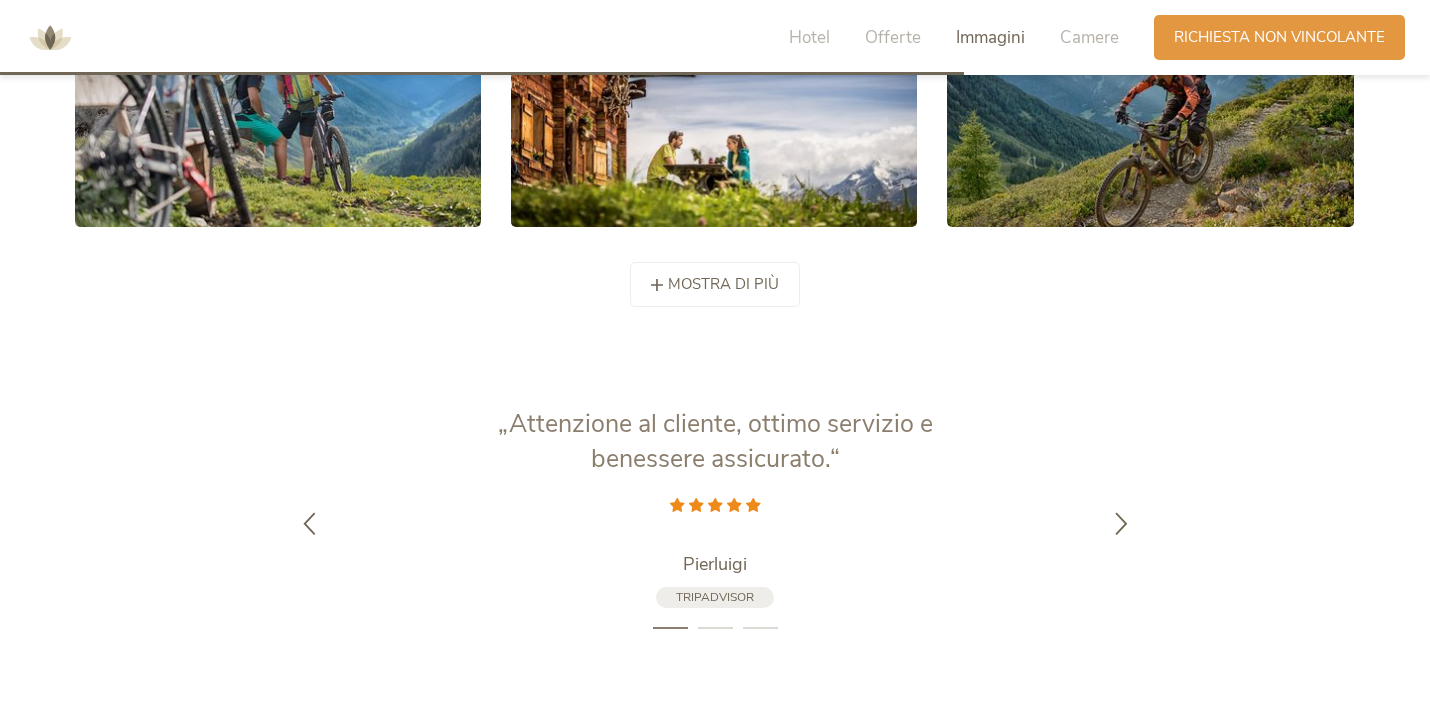 click on "Hotel Offerte Immagini Camere" at bounding box center (959, 37) 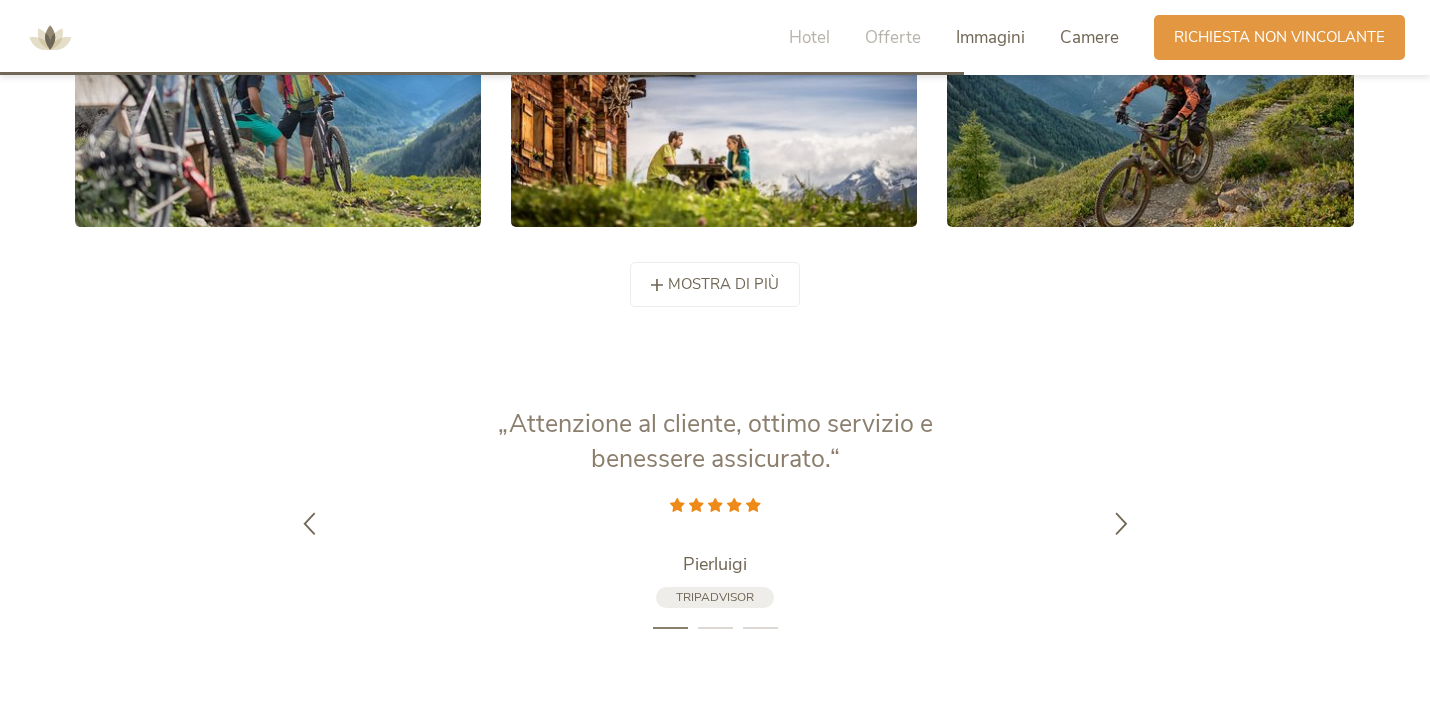 click on "Camere" at bounding box center (1089, 37) 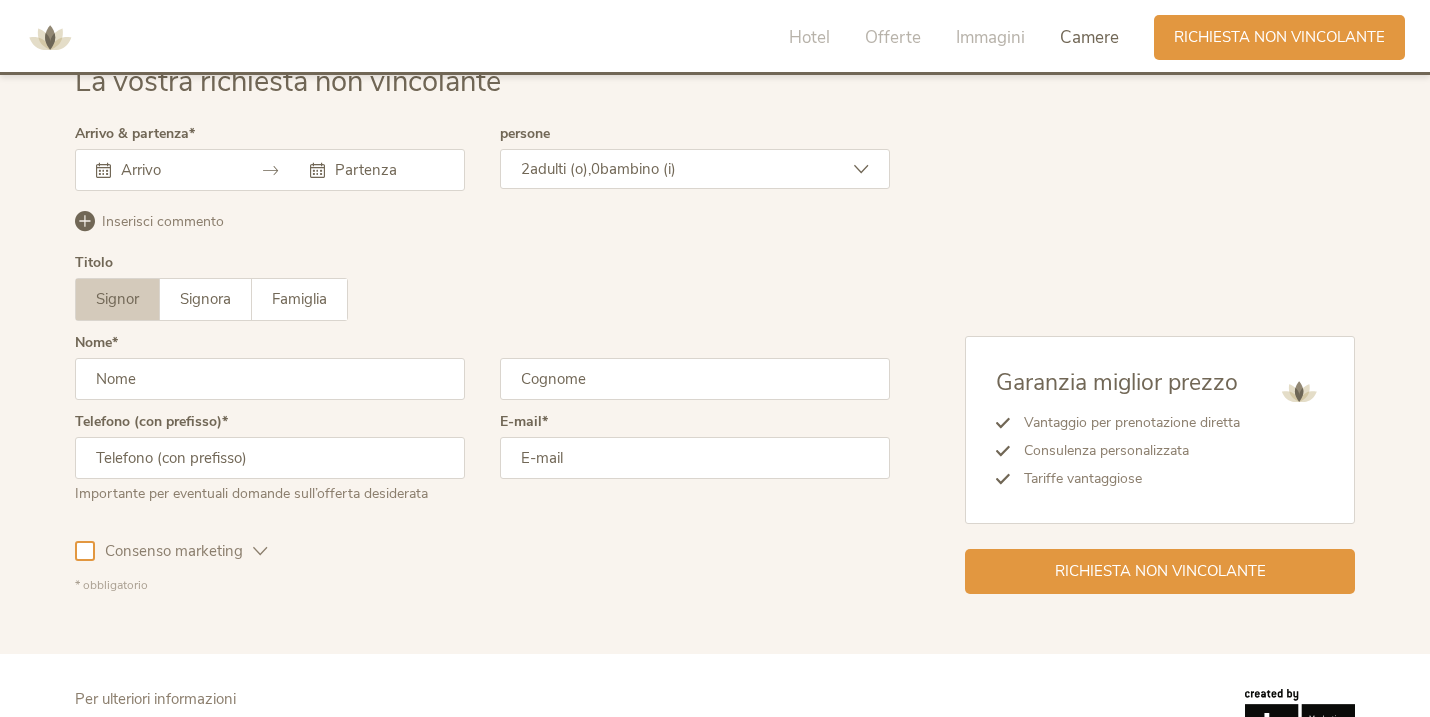 scroll, scrollTop: 5951, scrollLeft: 0, axis: vertical 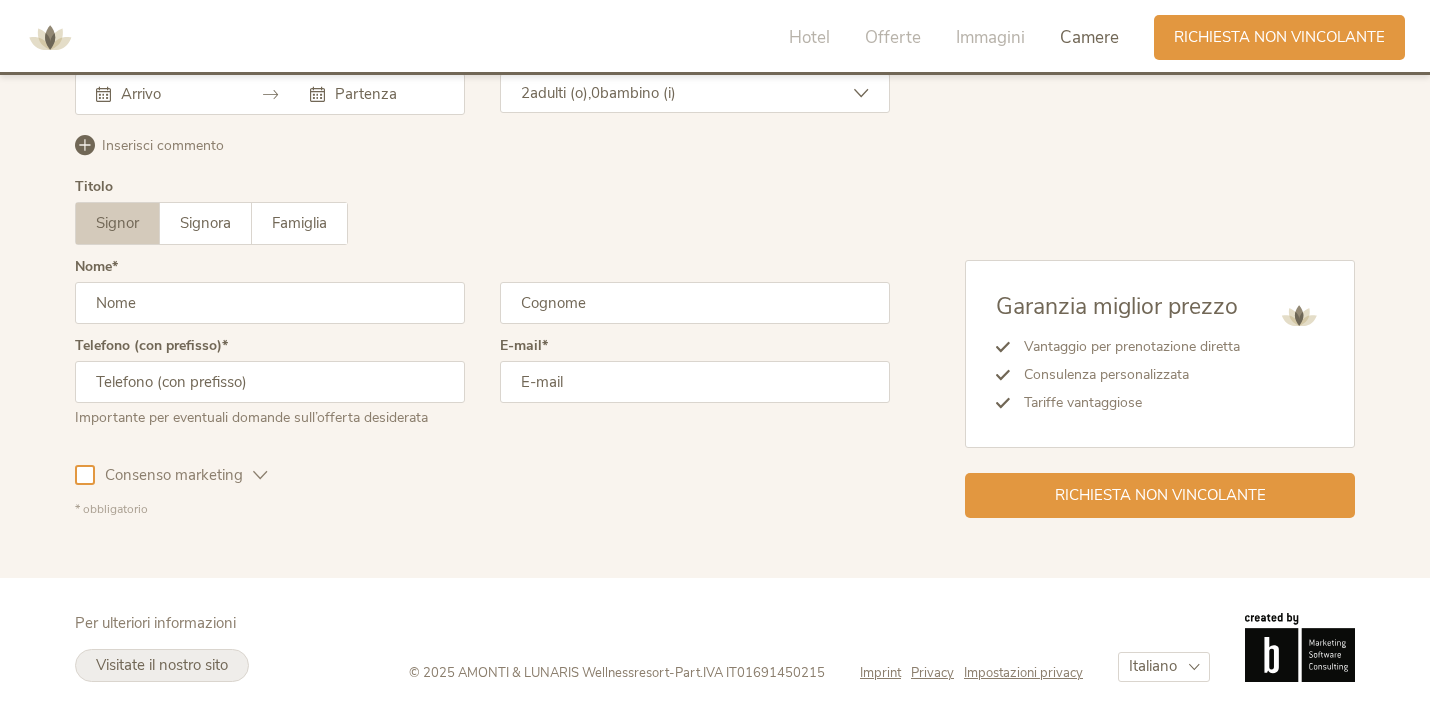 click on "Visitate il nostro sito" at bounding box center [162, 665] 